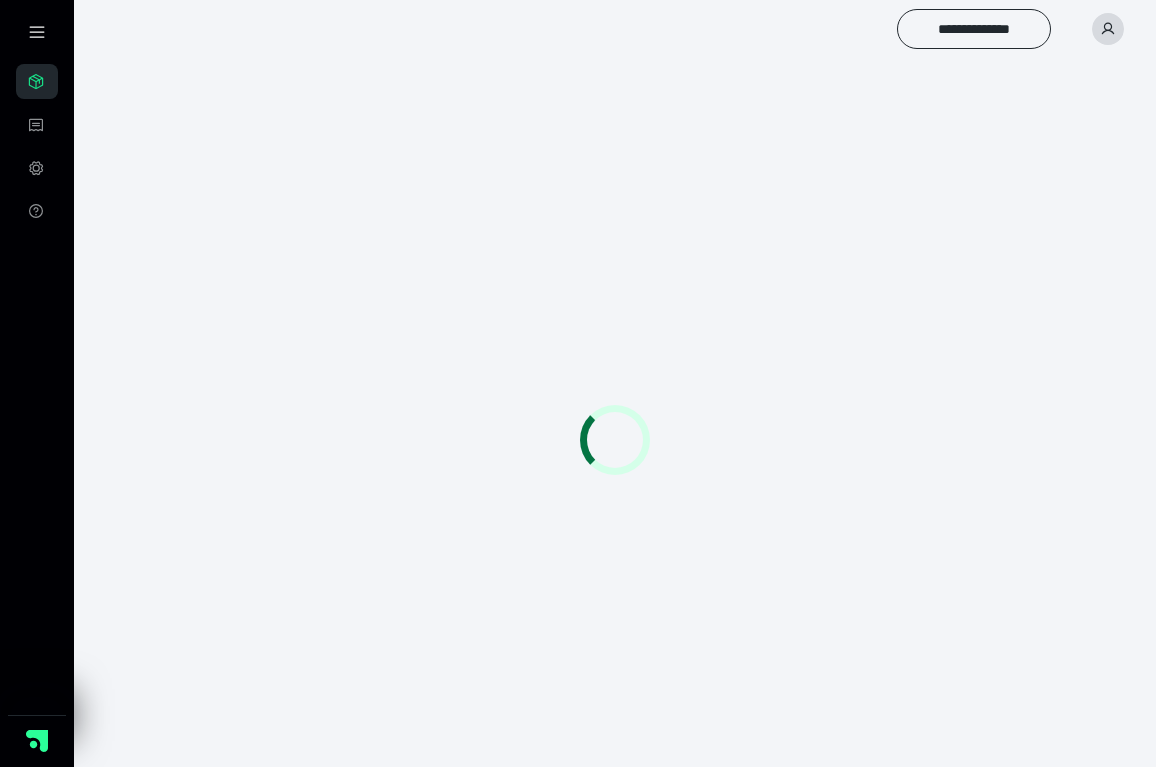 scroll, scrollTop: 0, scrollLeft: 0, axis: both 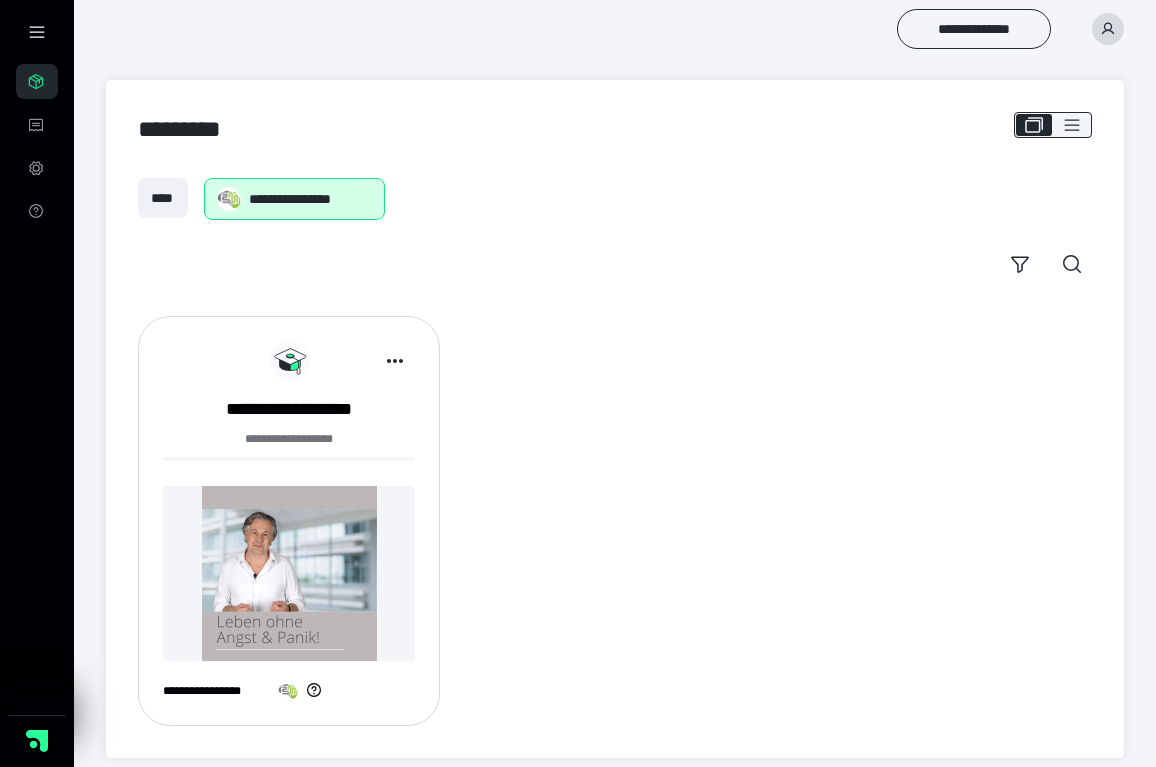 click at bounding box center [289, 573] 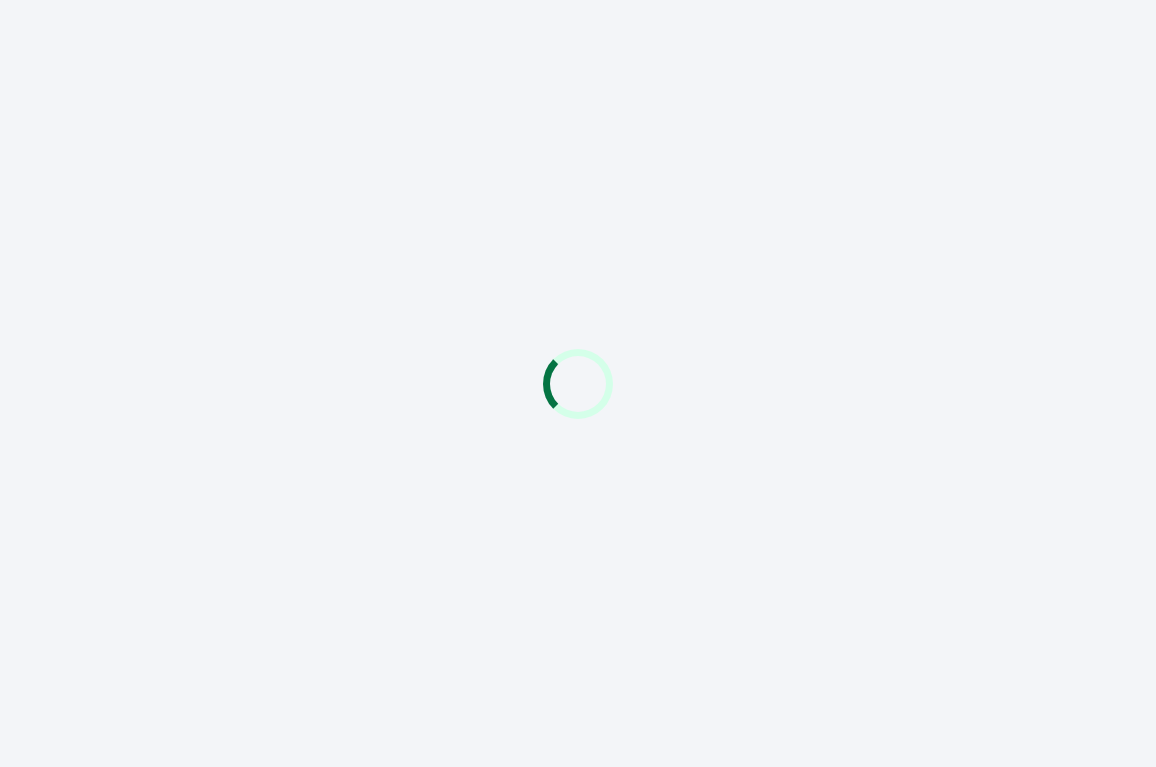 scroll, scrollTop: 0, scrollLeft: 0, axis: both 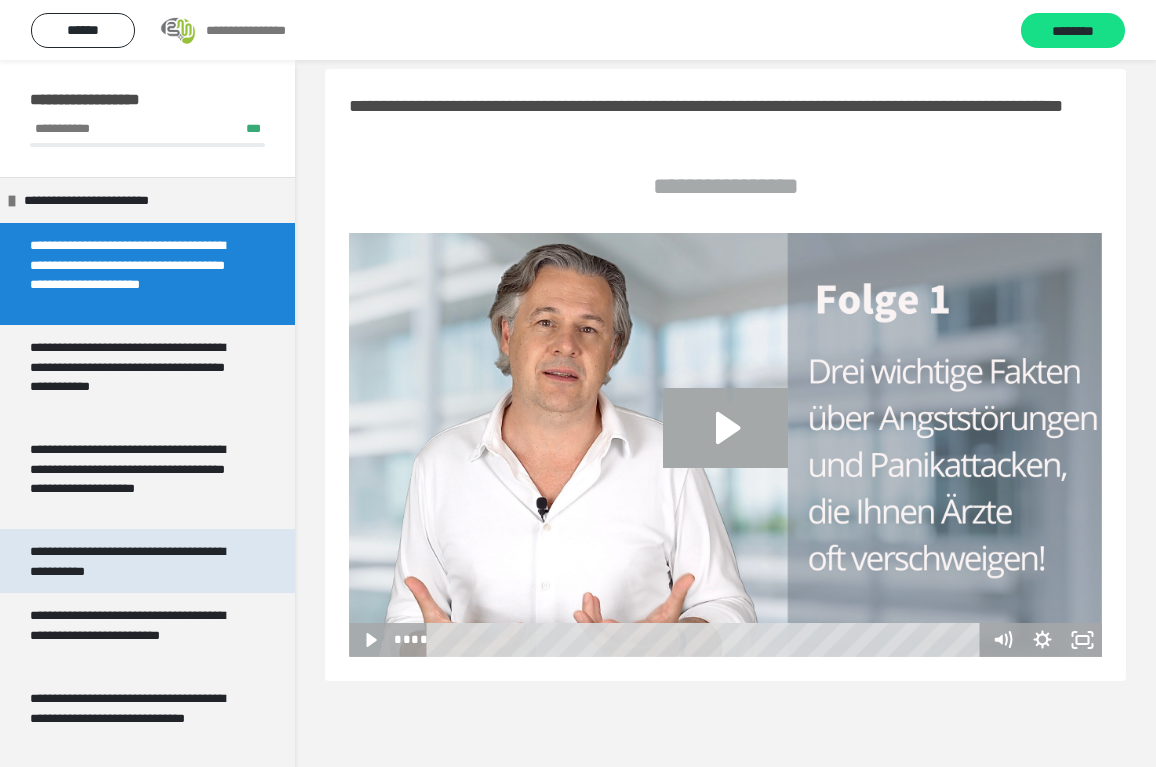 click on "**********" at bounding box center (139, 561) 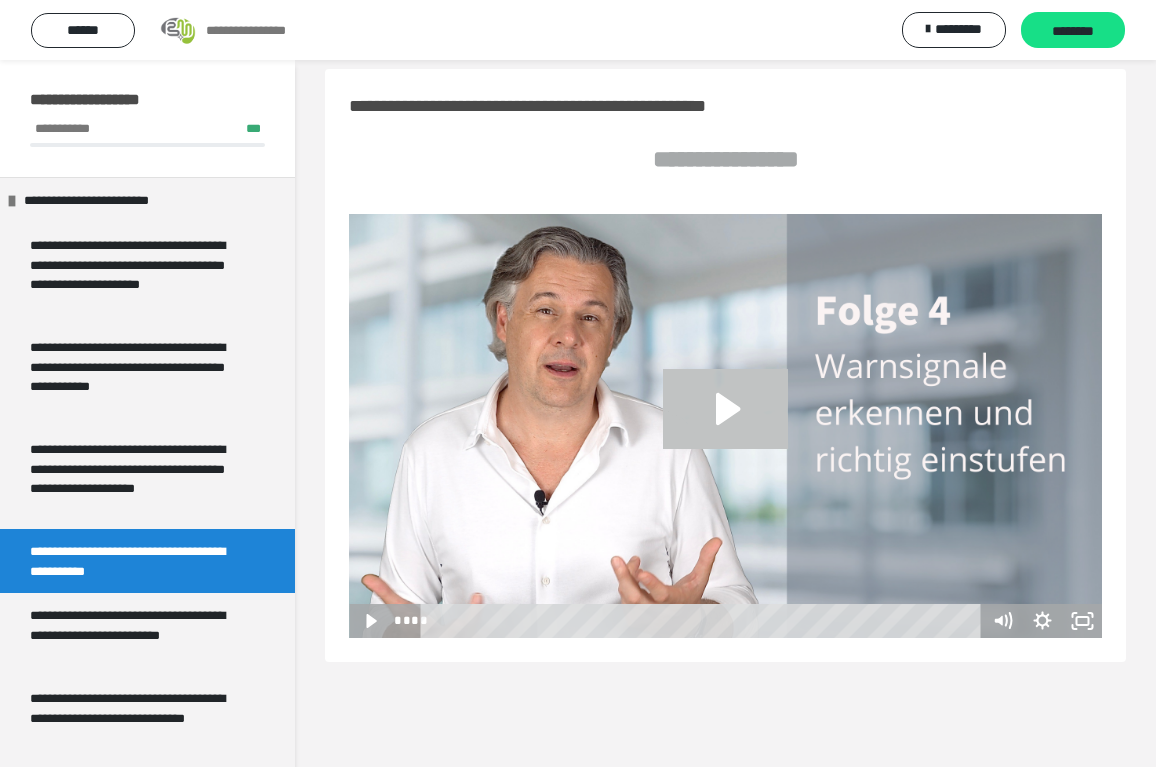 click 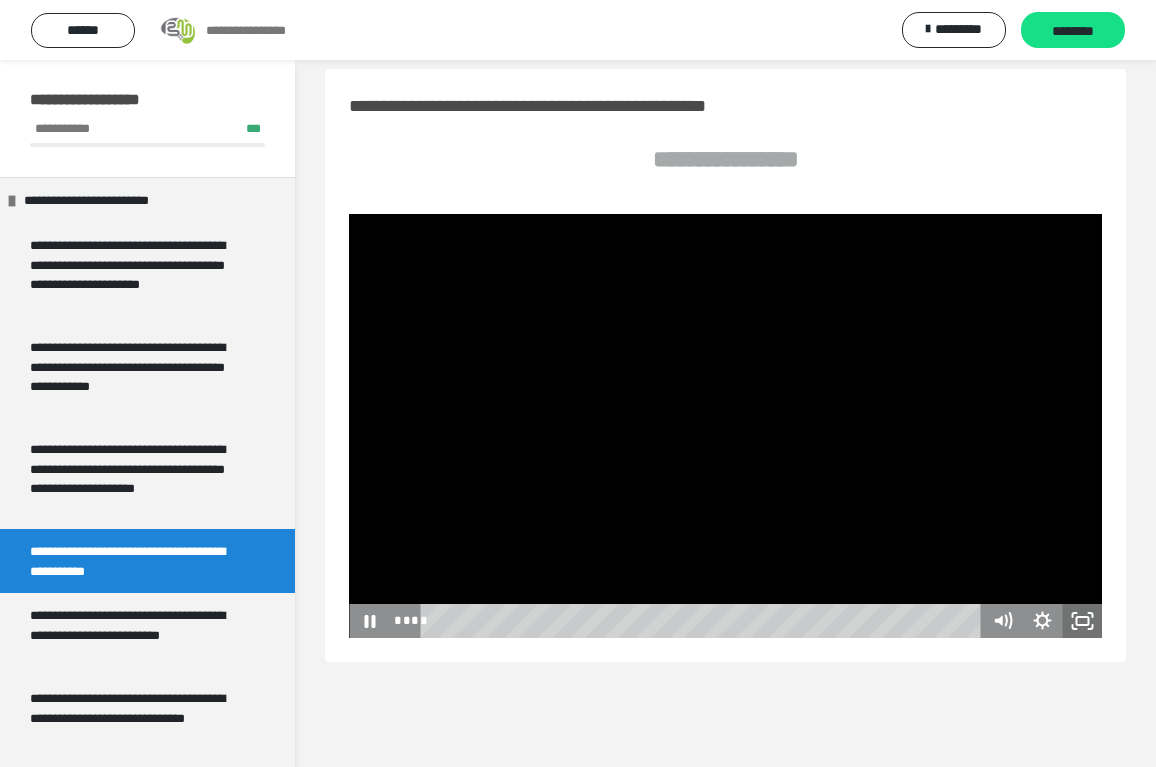 click 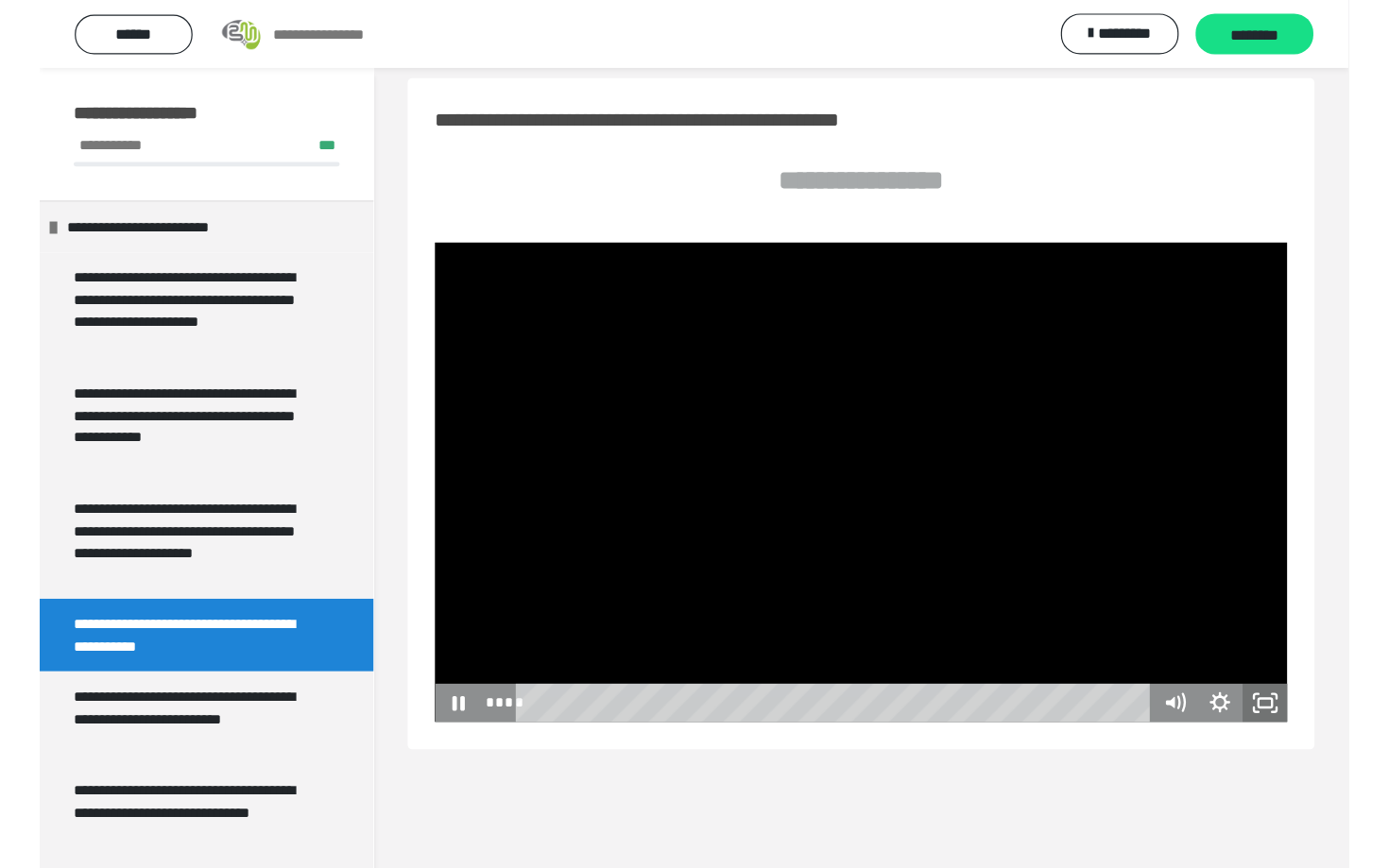 scroll, scrollTop: 0, scrollLeft: 0, axis: both 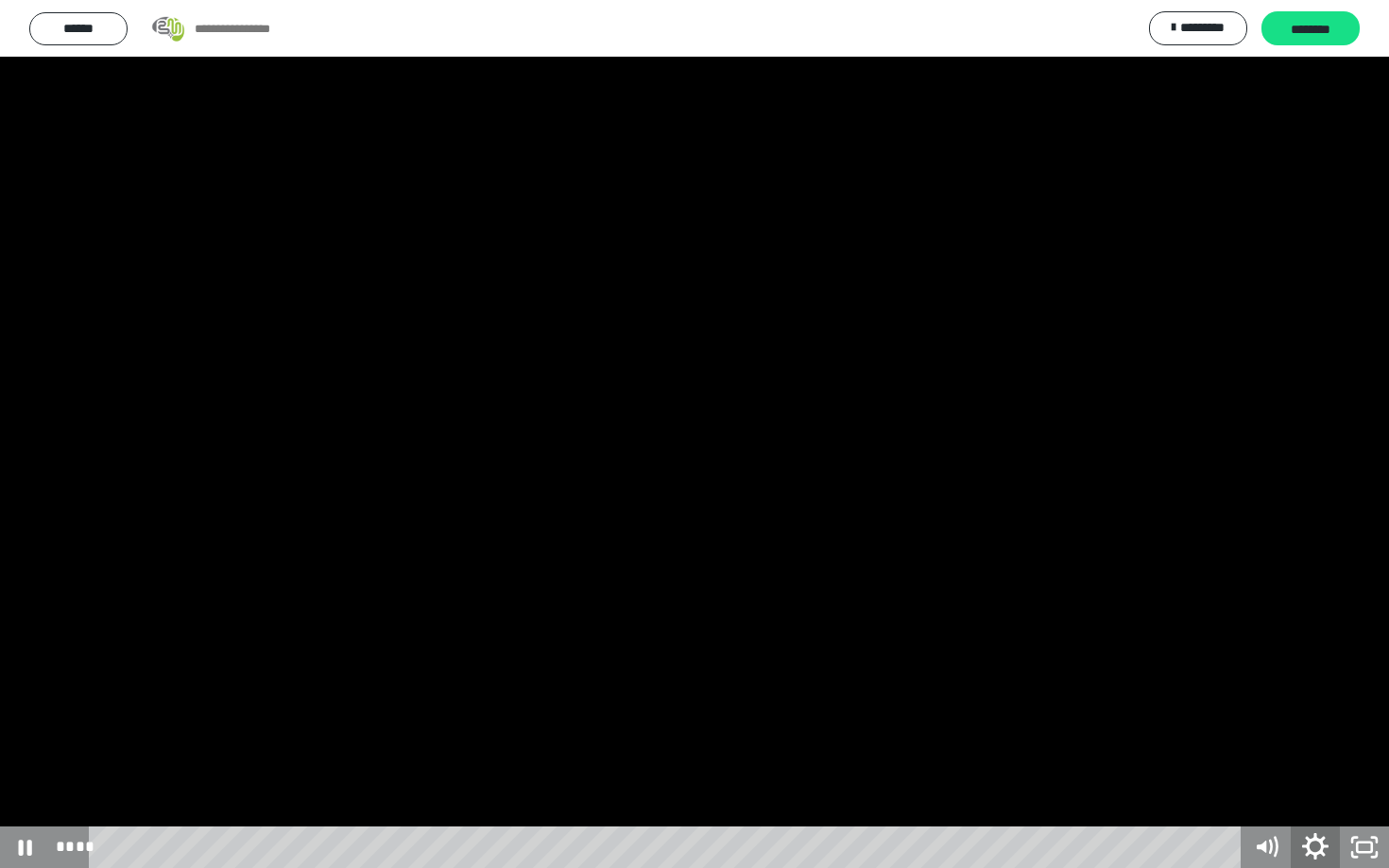 click 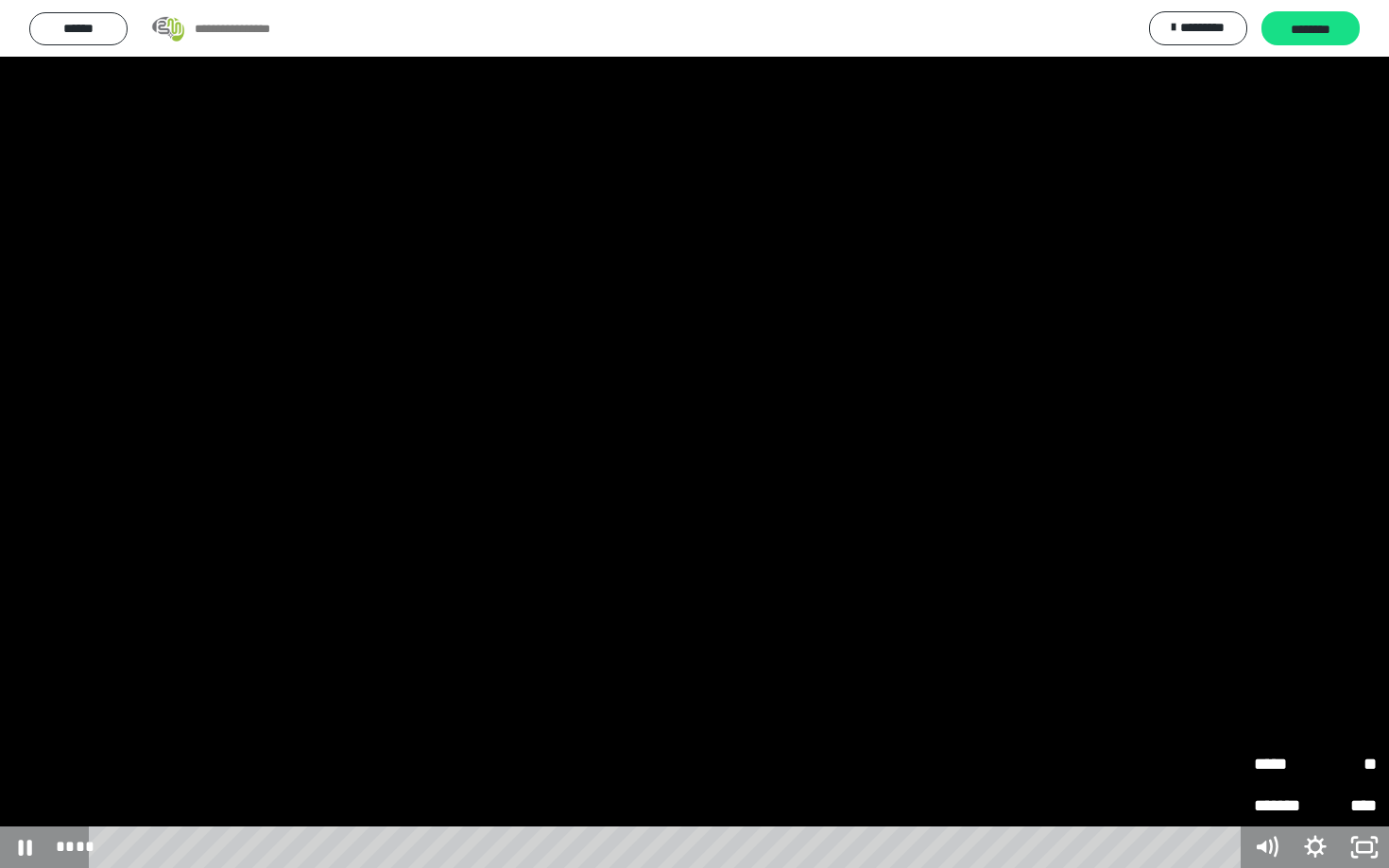 click on "*****" at bounding box center [1284, 764] 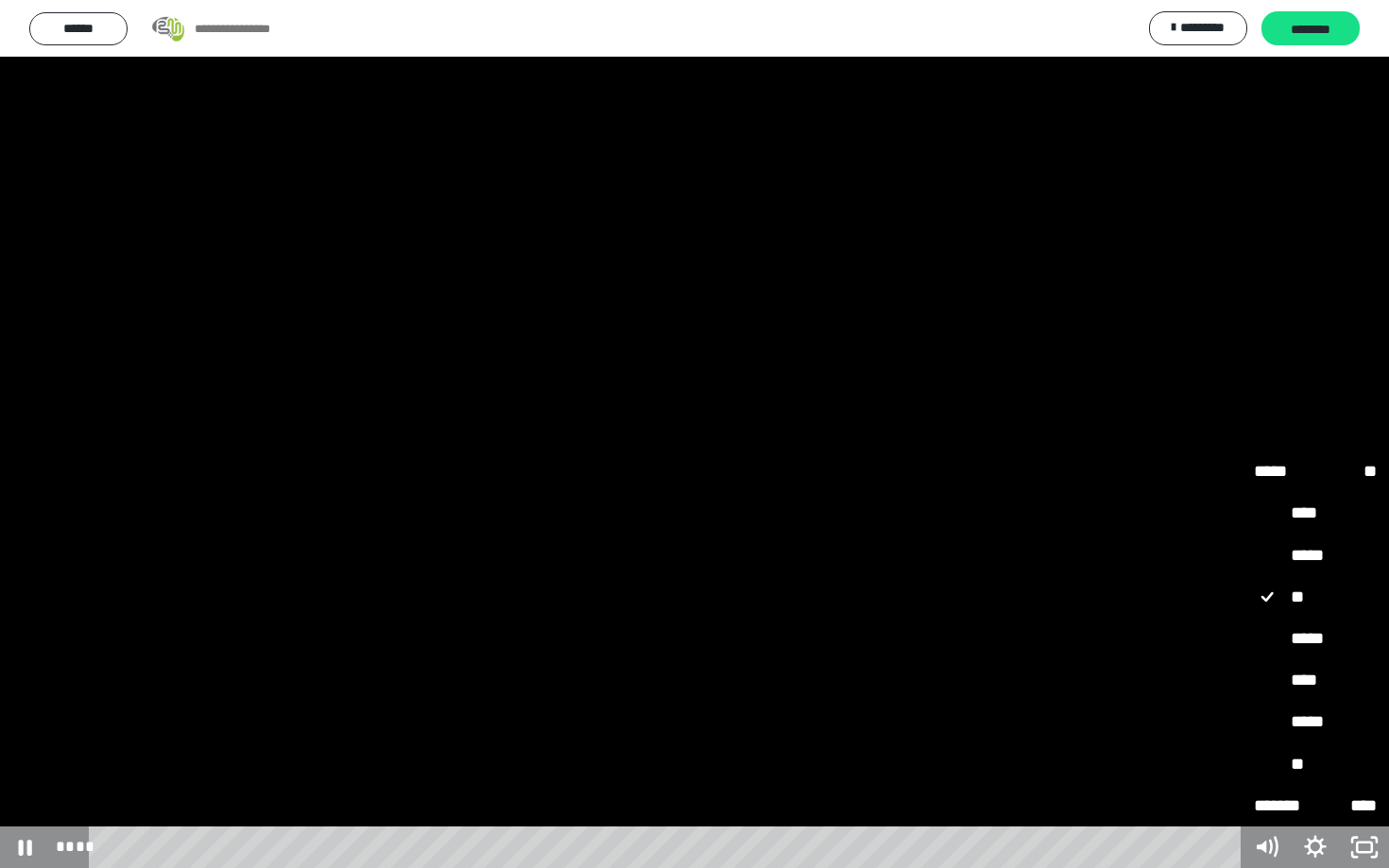 click on "*****" at bounding box center [1315, 639] 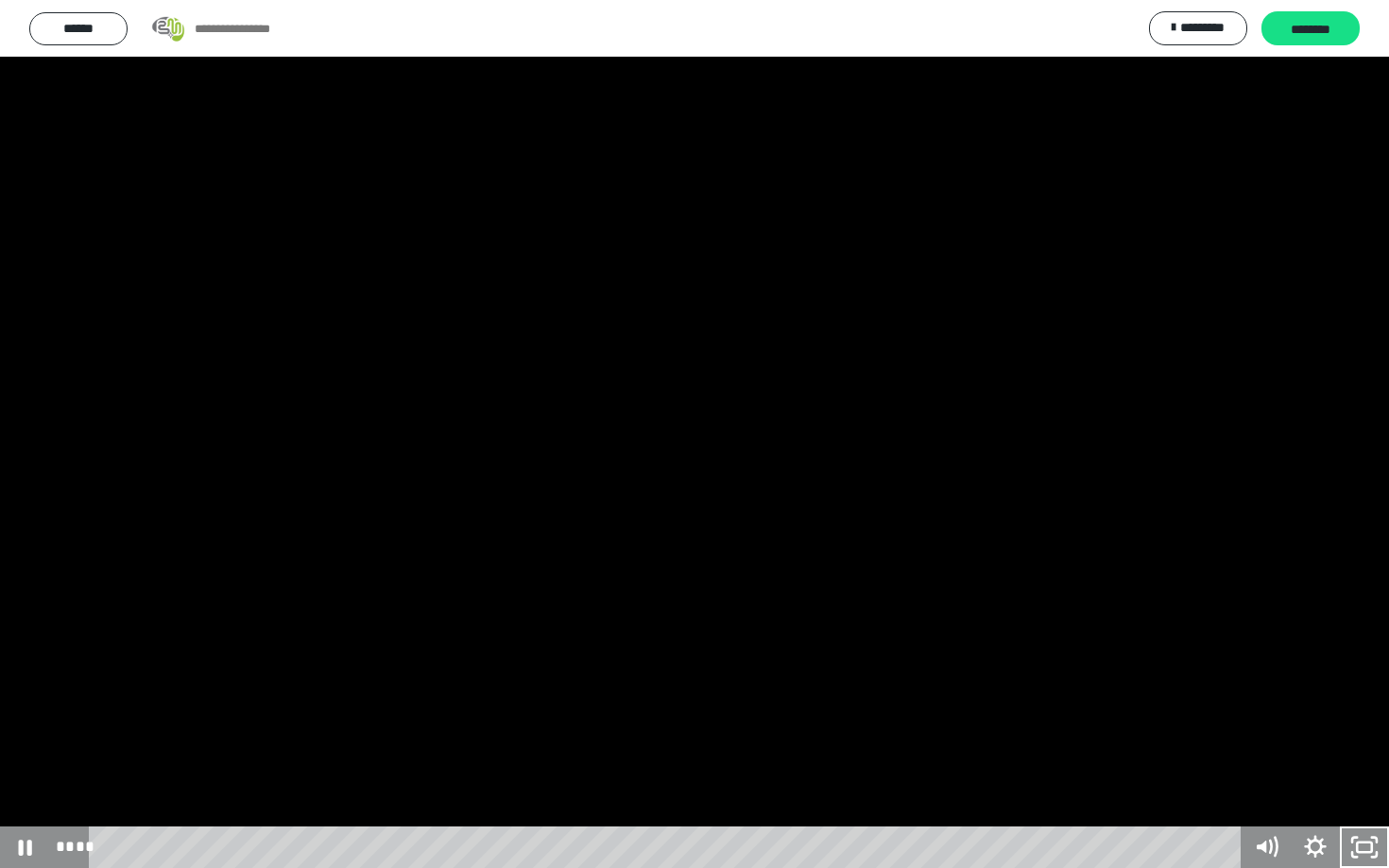 type 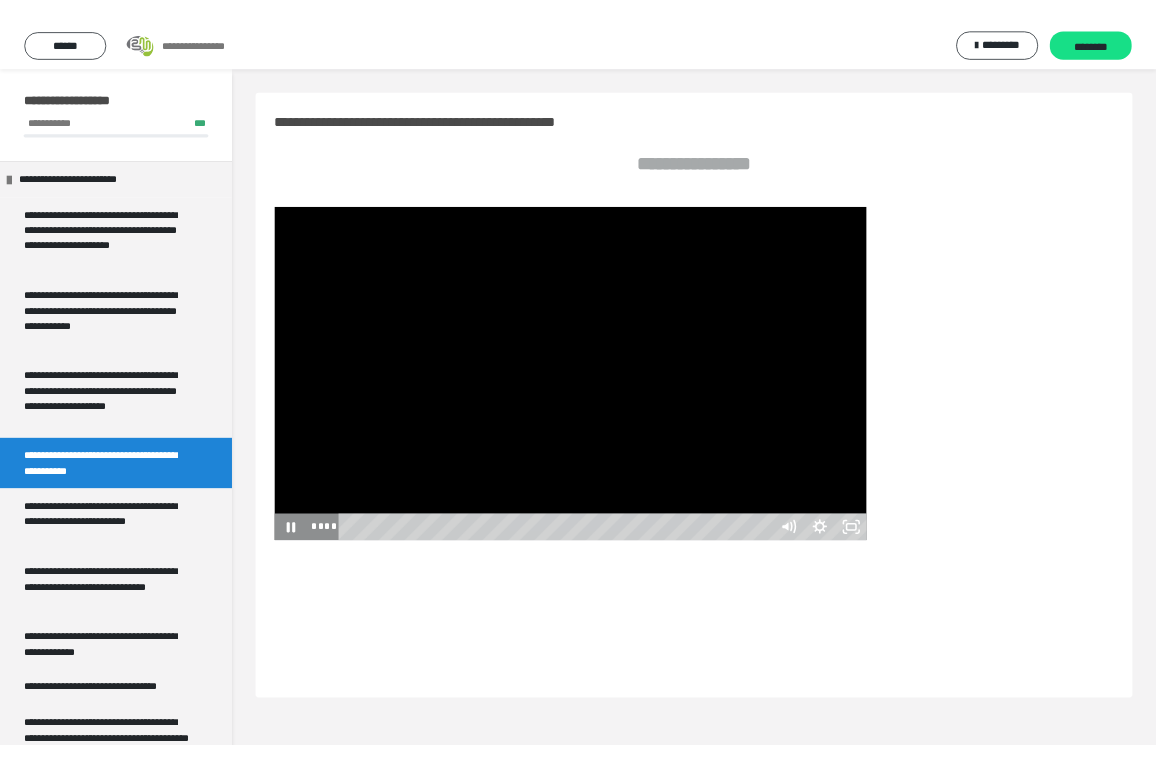 scroll, scrollTop: 21, scrollLeft: 0, axis: vertical 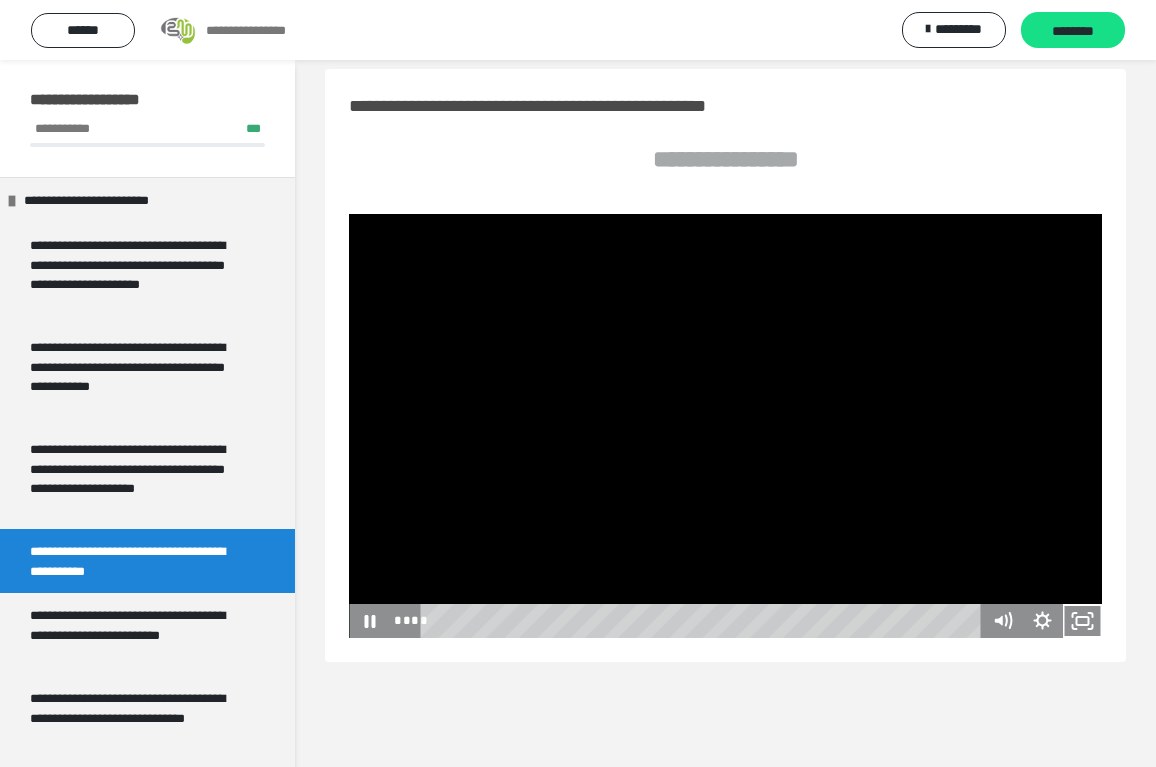 click at bounding box center [1082, 621] 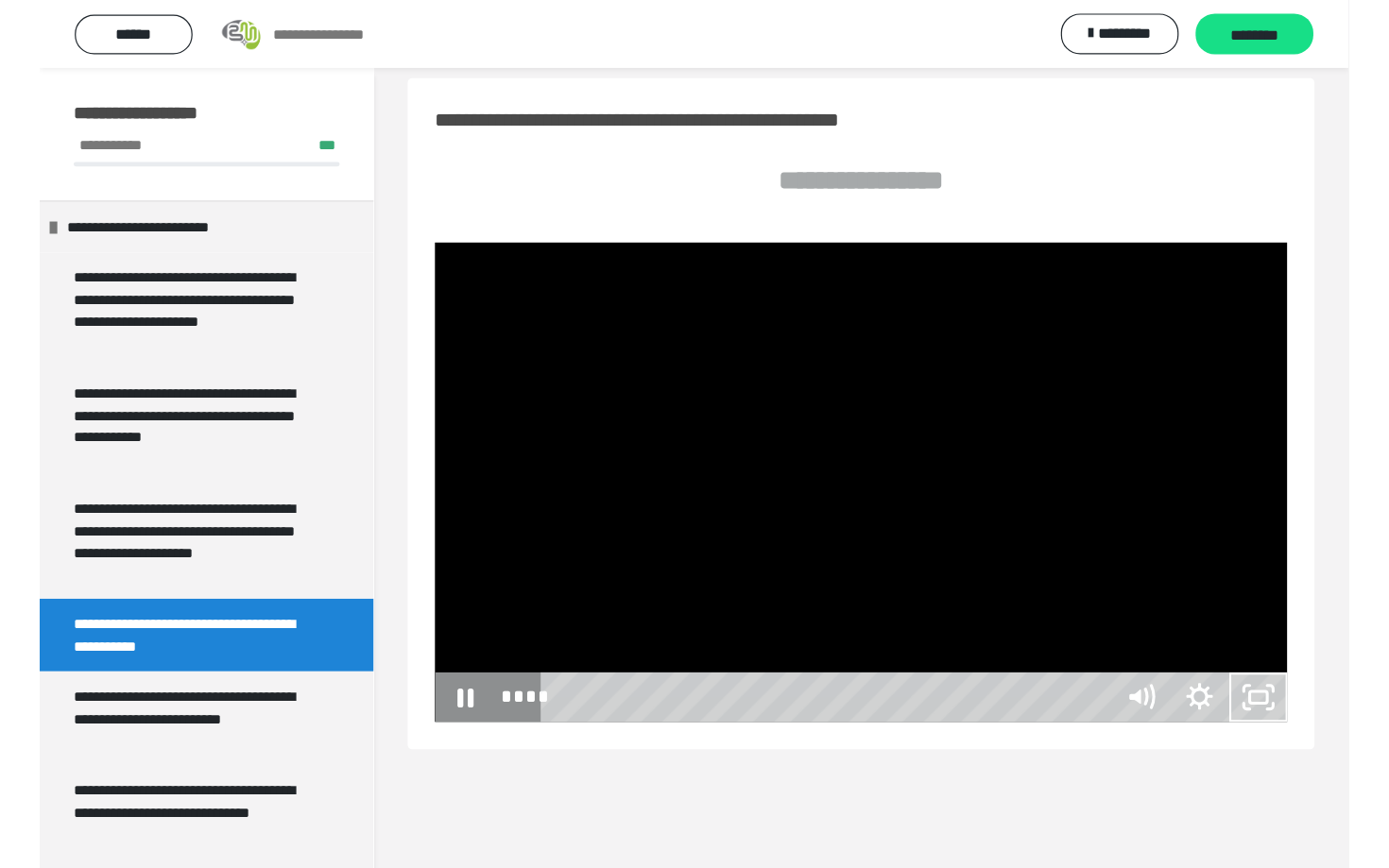 scroll, scrollTop: 0, scrollLeft: 0, axis: both 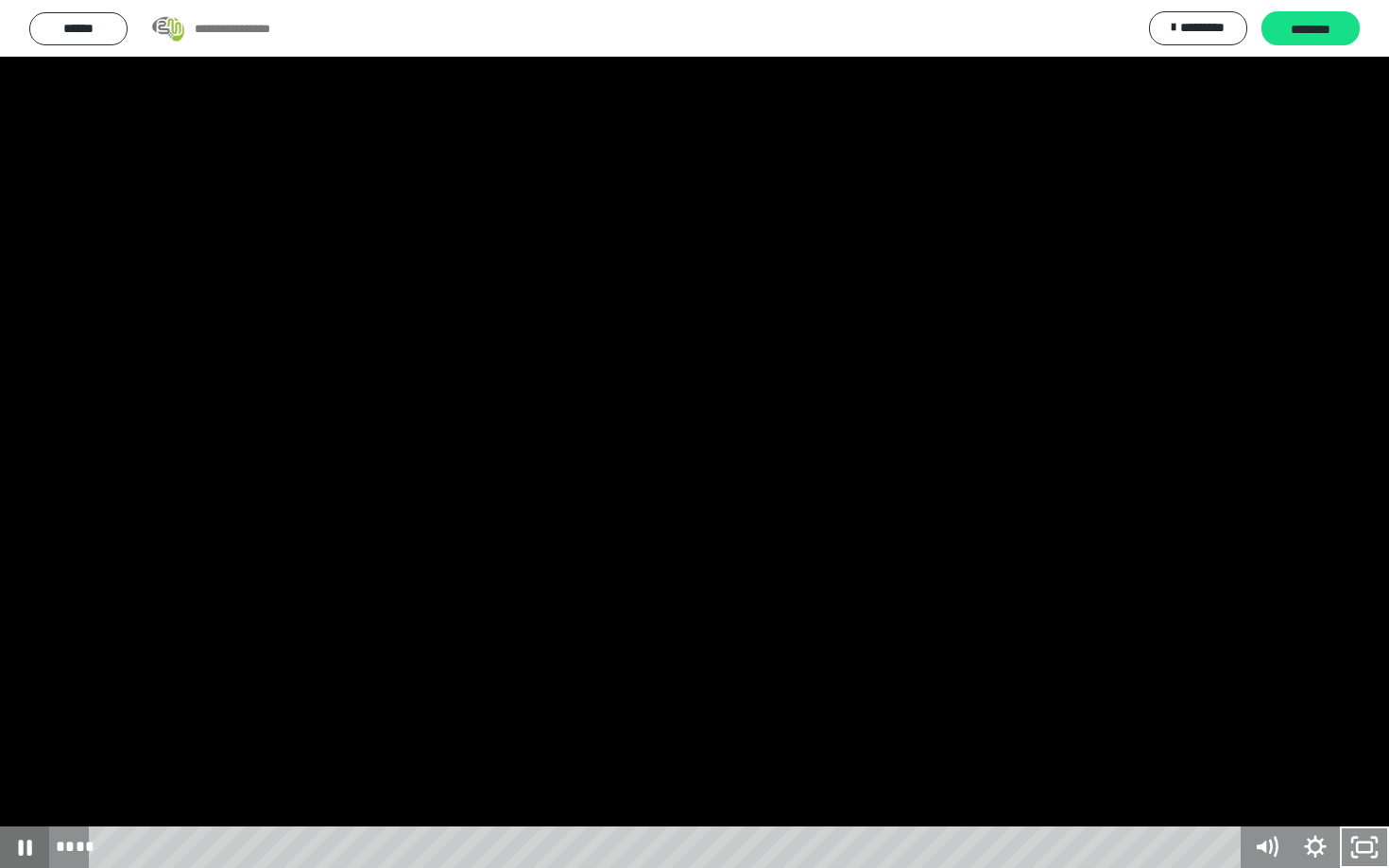 click 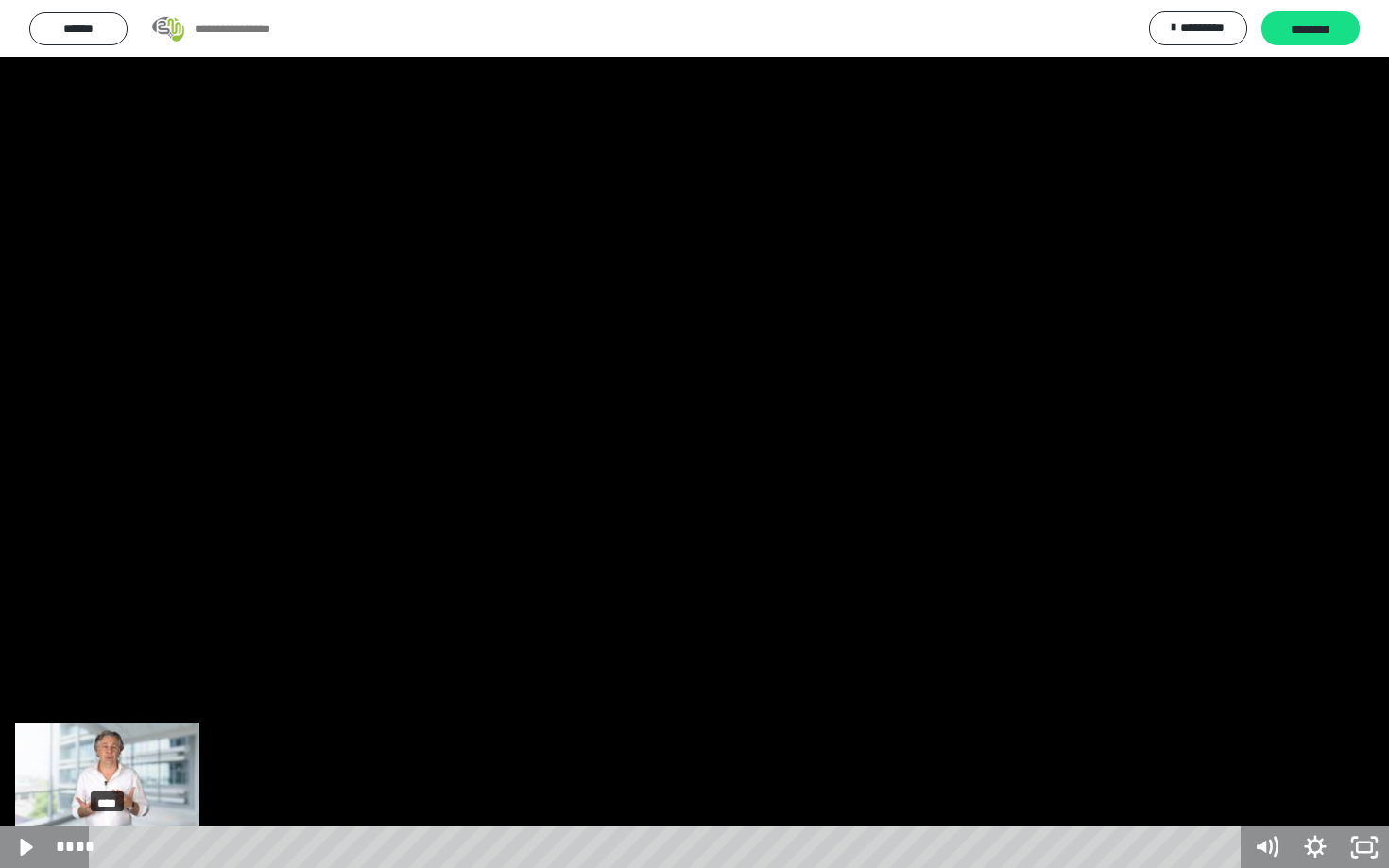 click on "****" at bounding box center [668, 847] 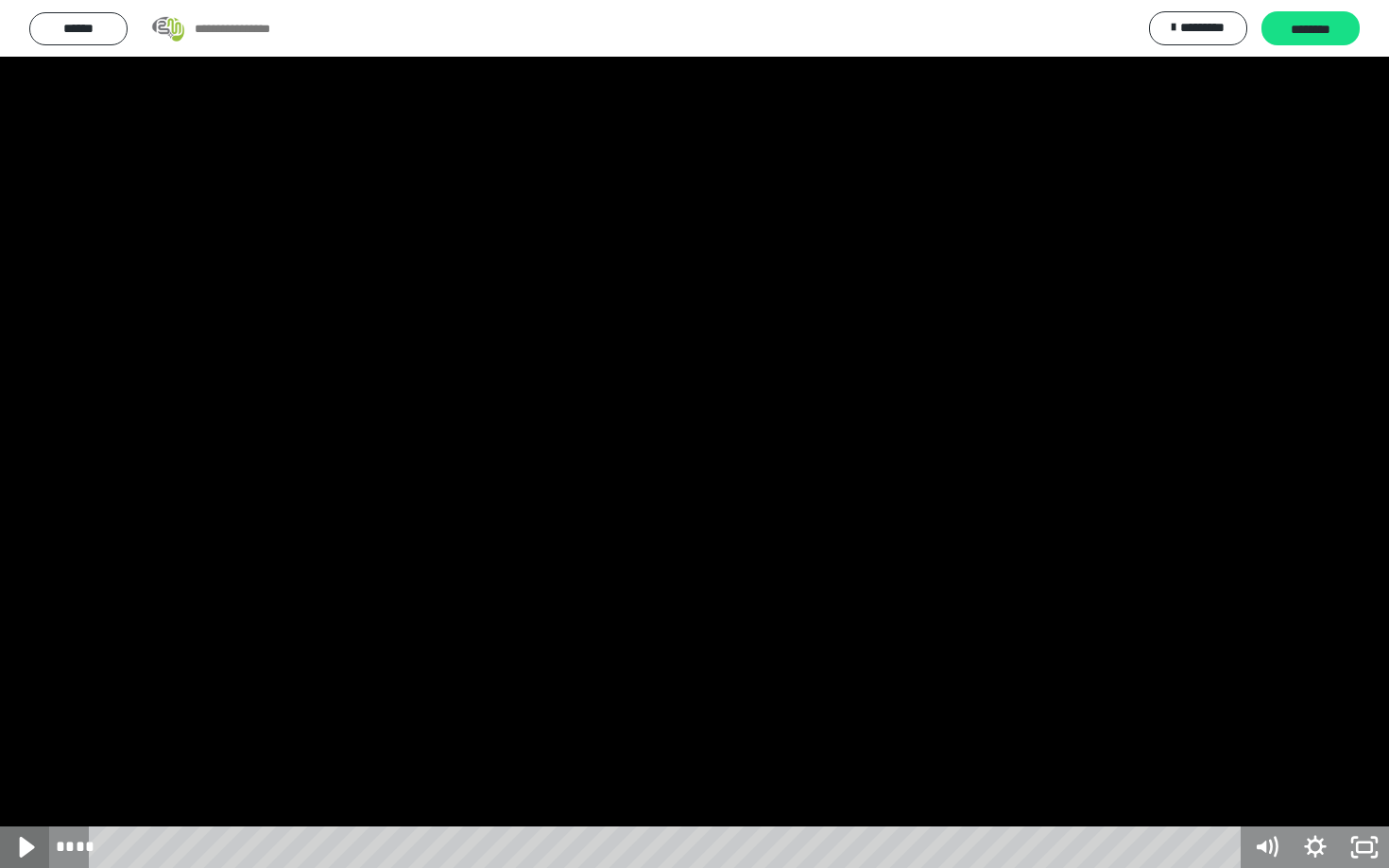 click 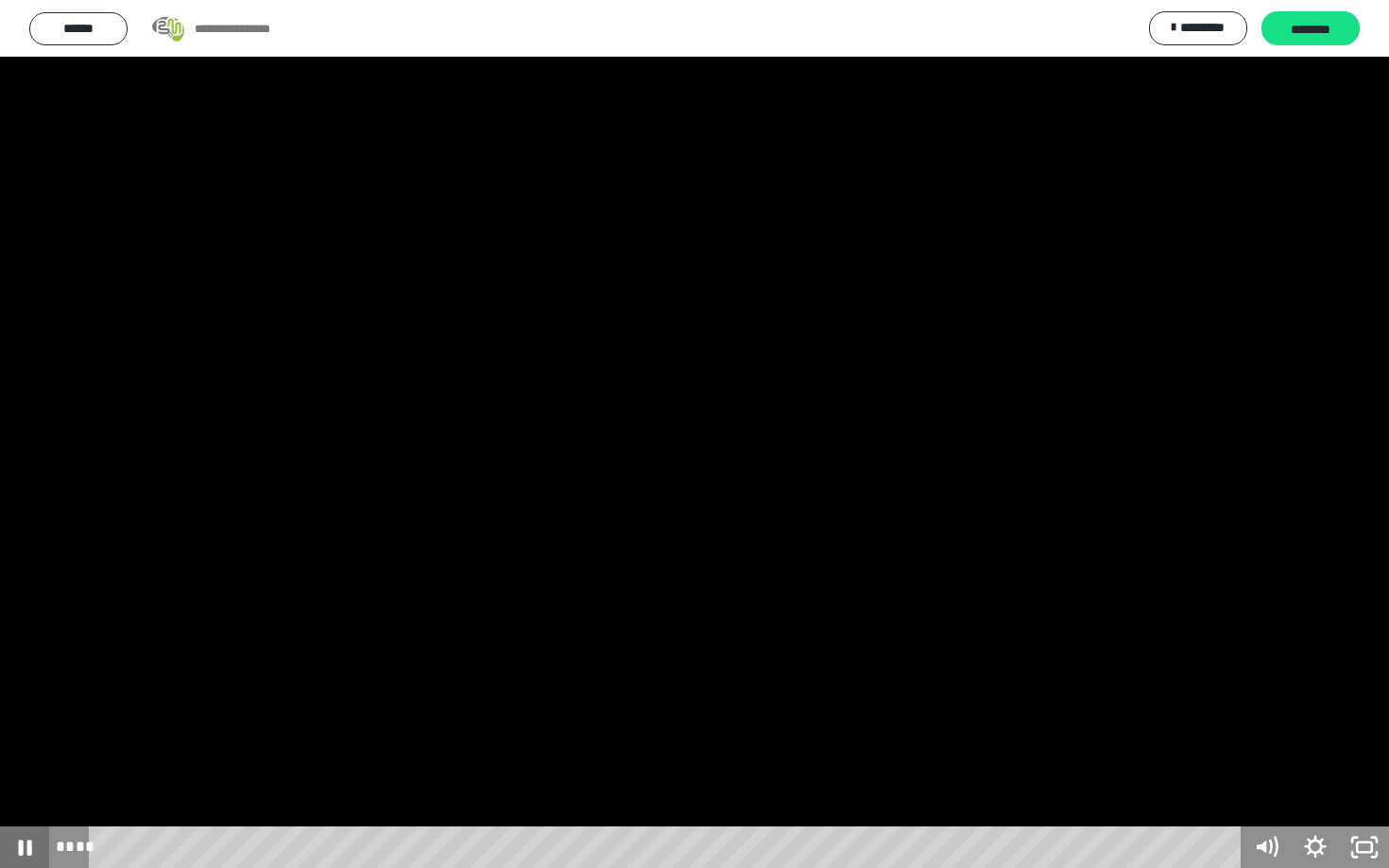 click 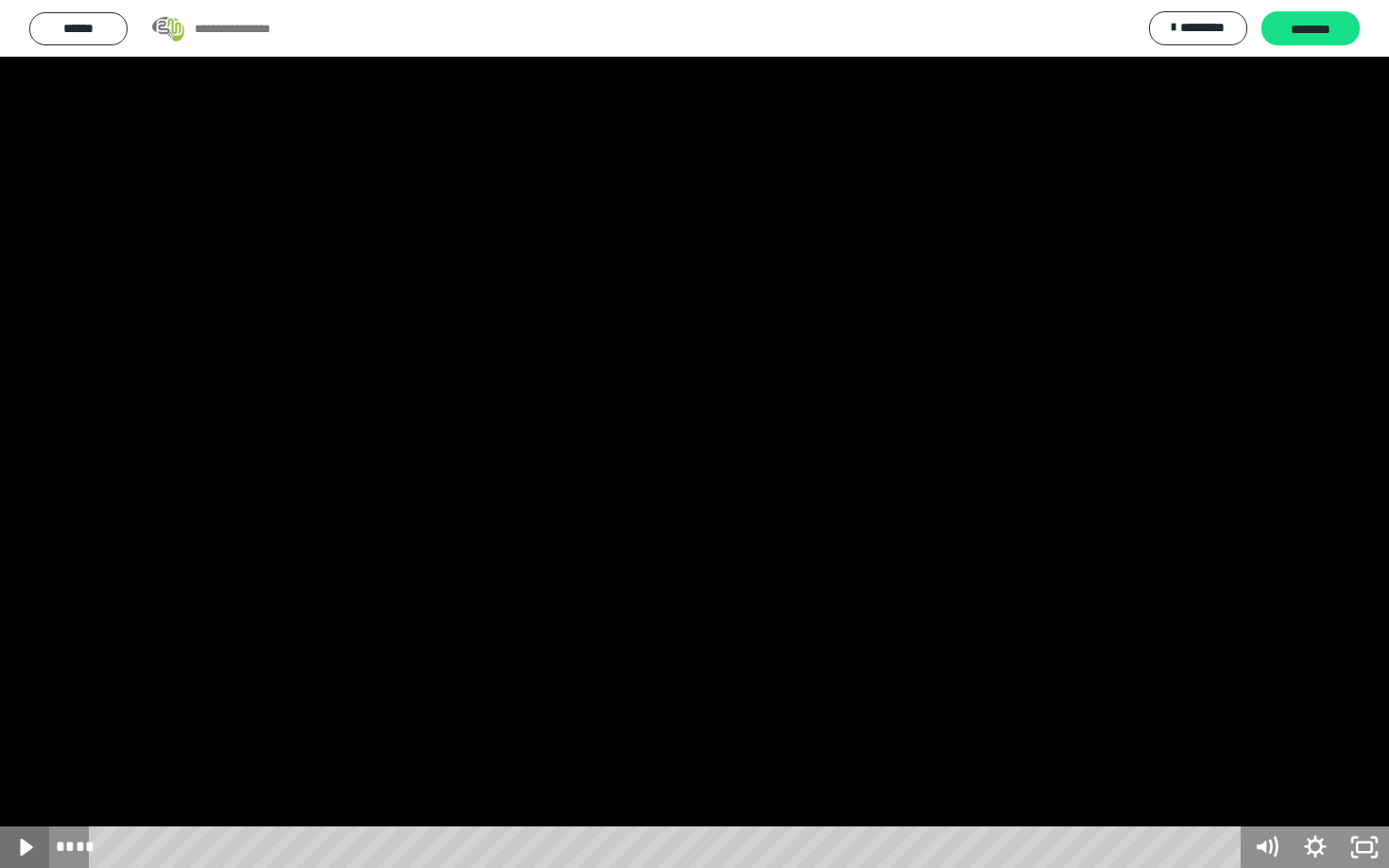 click 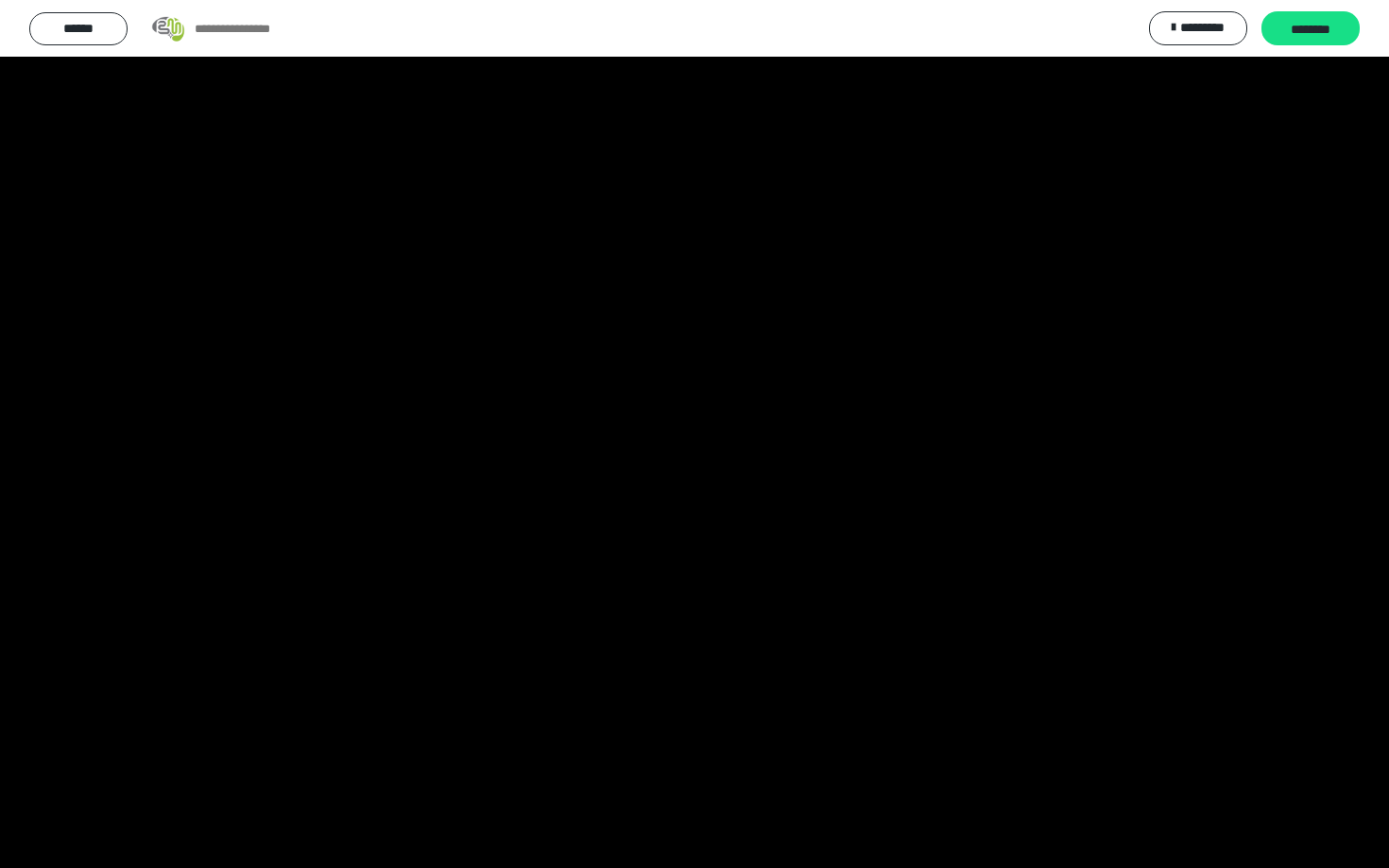 type 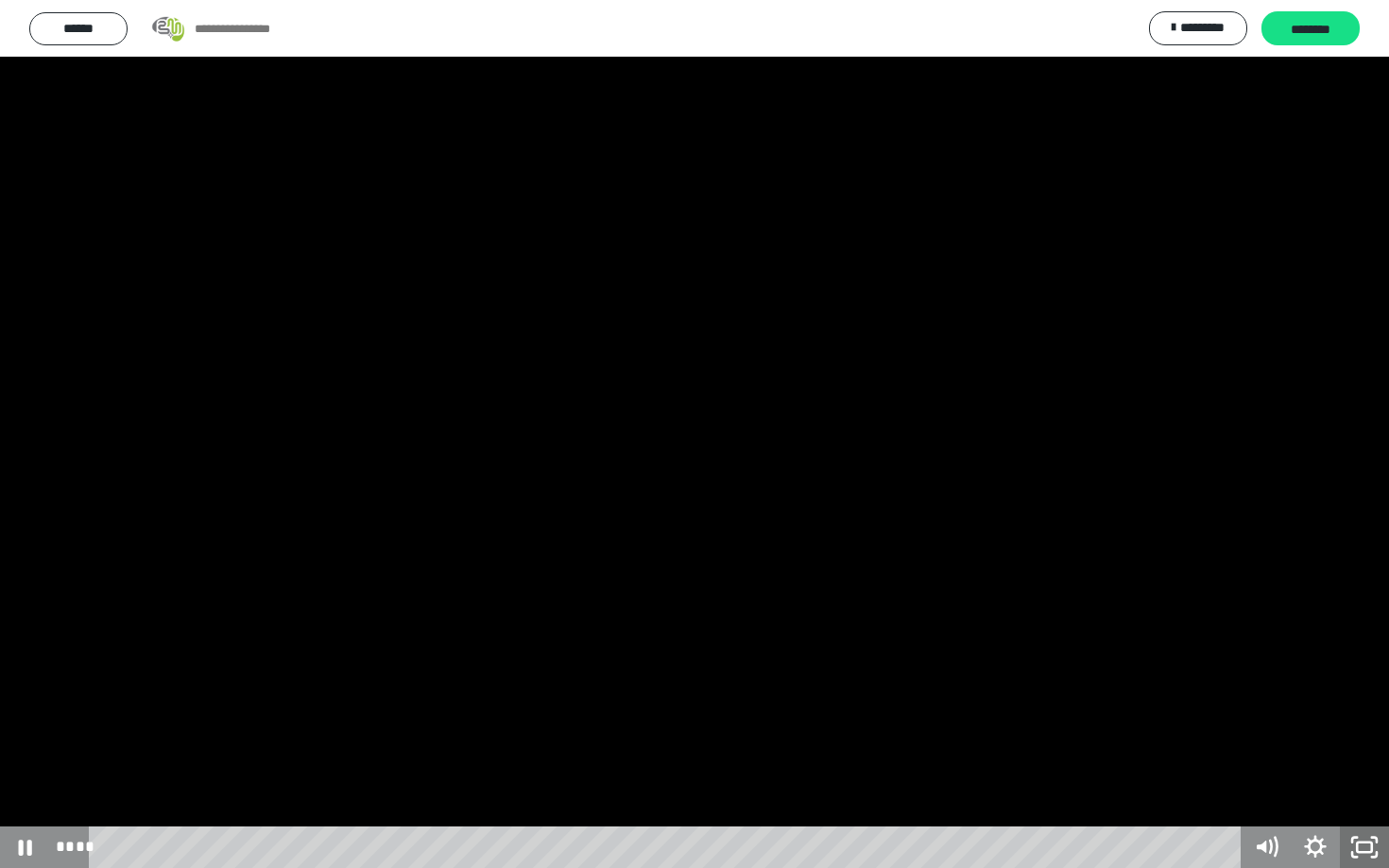 click 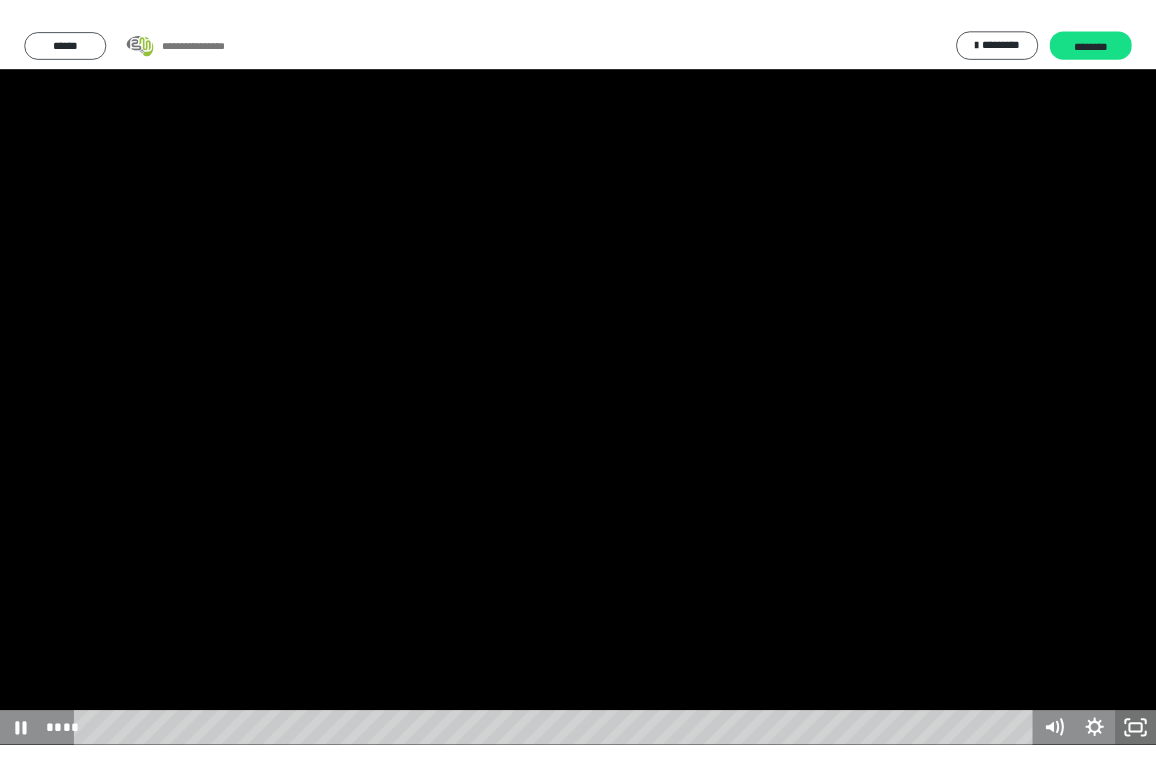 scroll, scrollTop: 21, scrollLeft: 0, axis: vertical 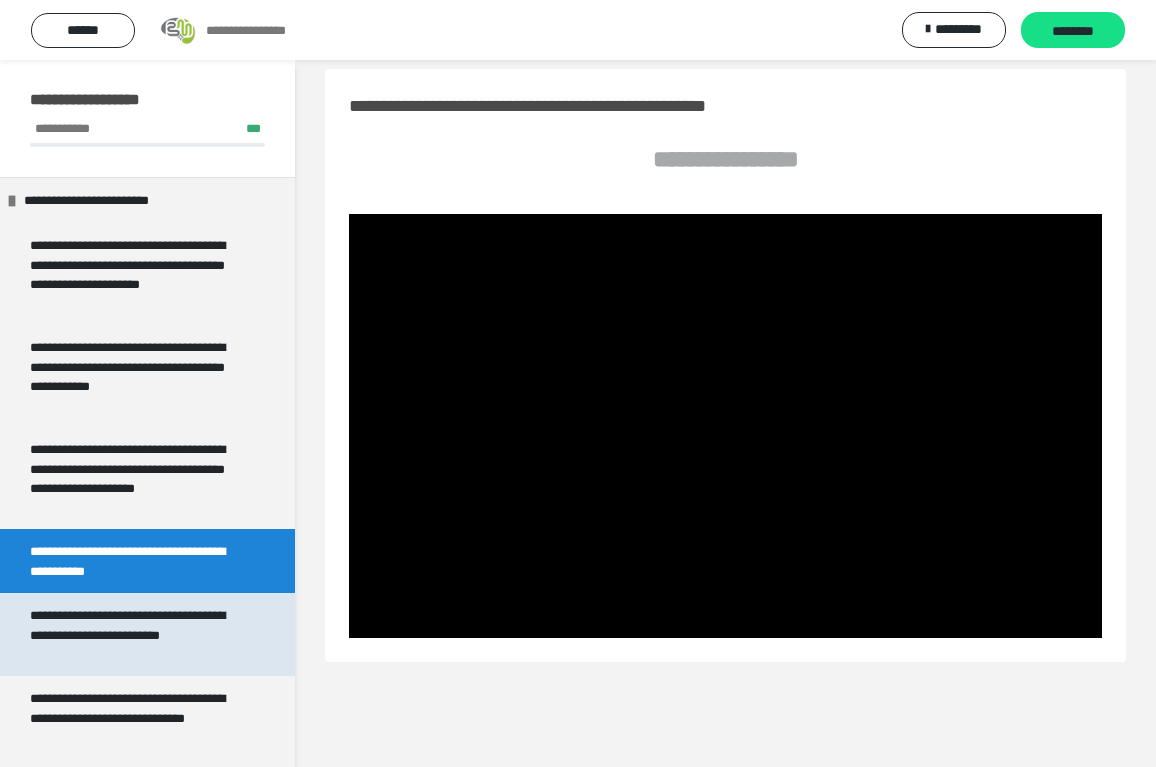 click on "**********" at bounding box center [139, 634] 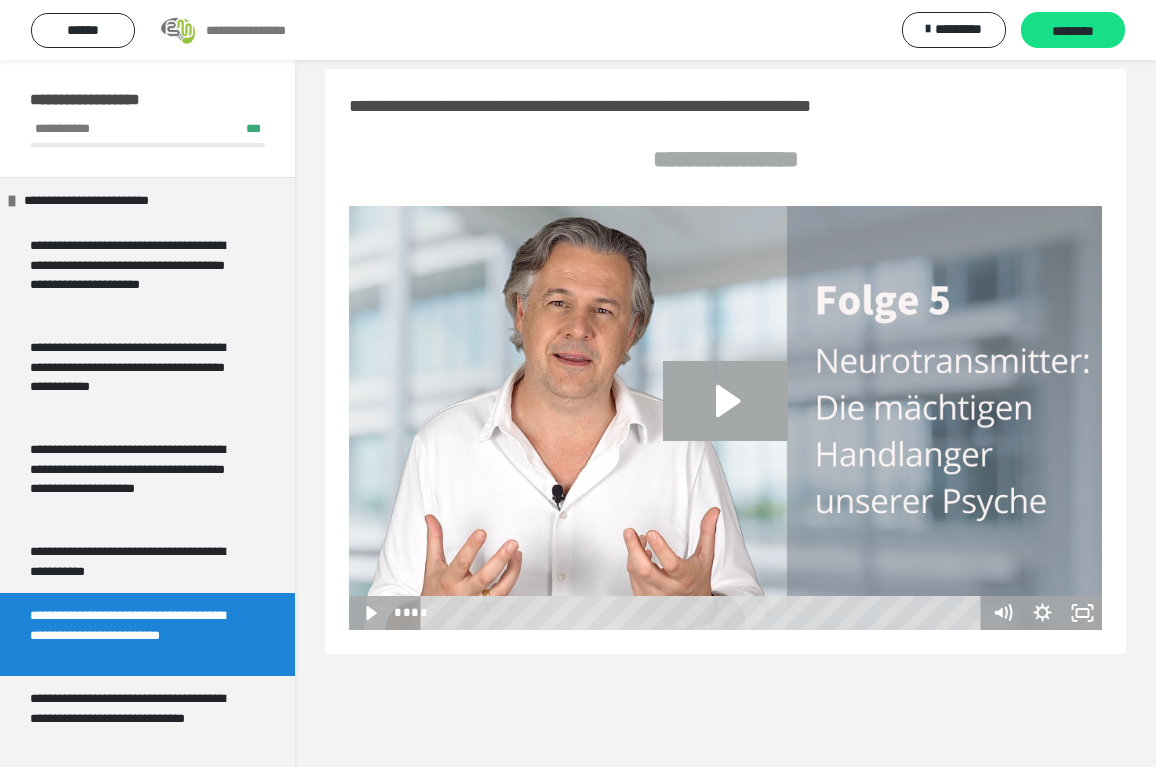 scroll, scrollTop: 0, scrollLeft: 0, axis: both 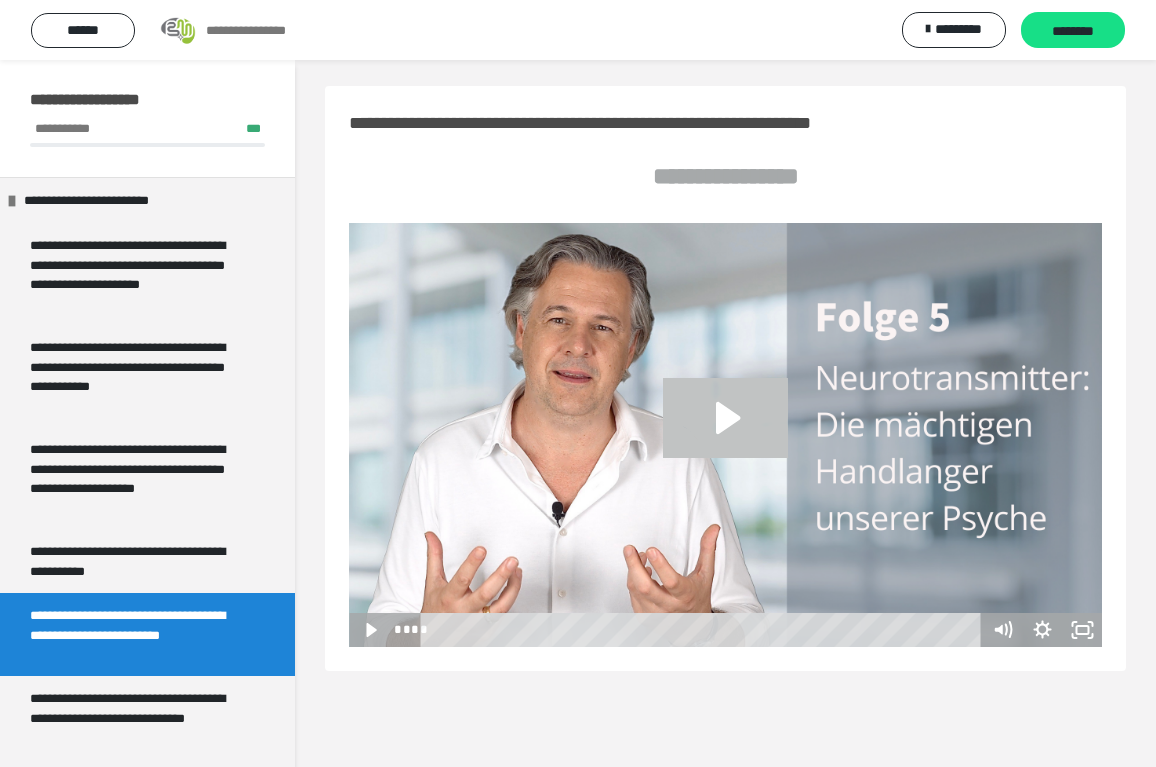 click 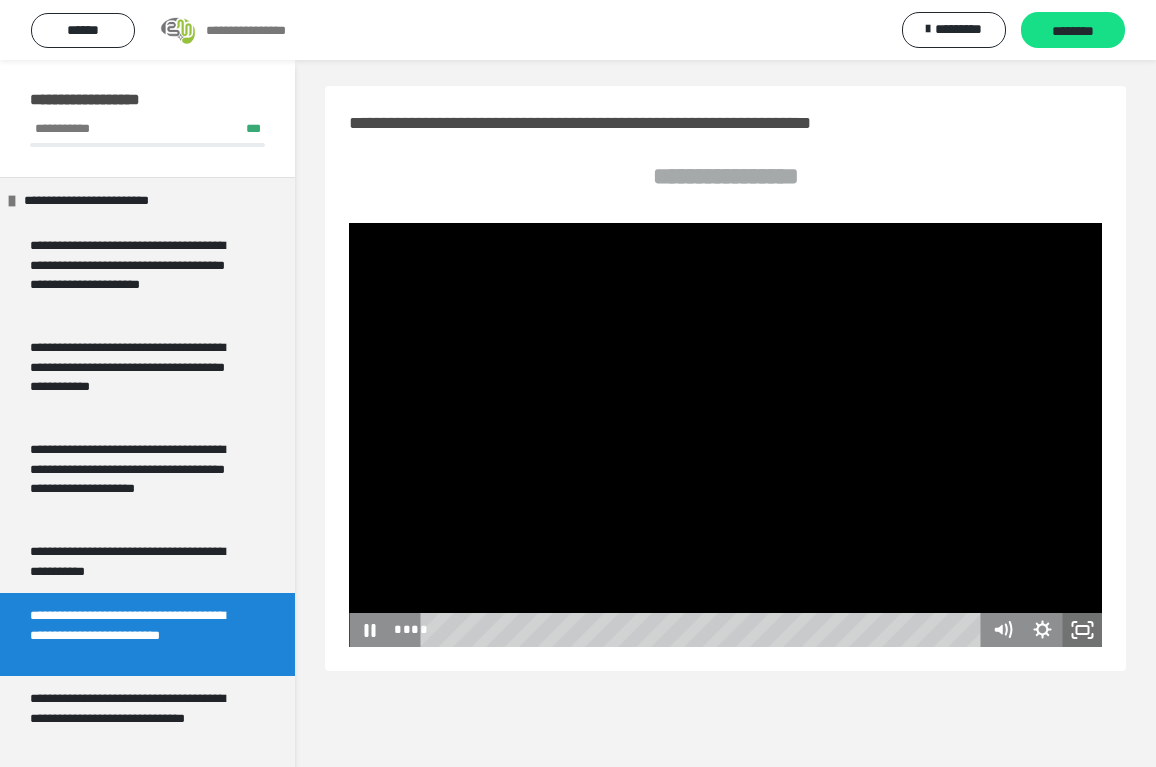 click 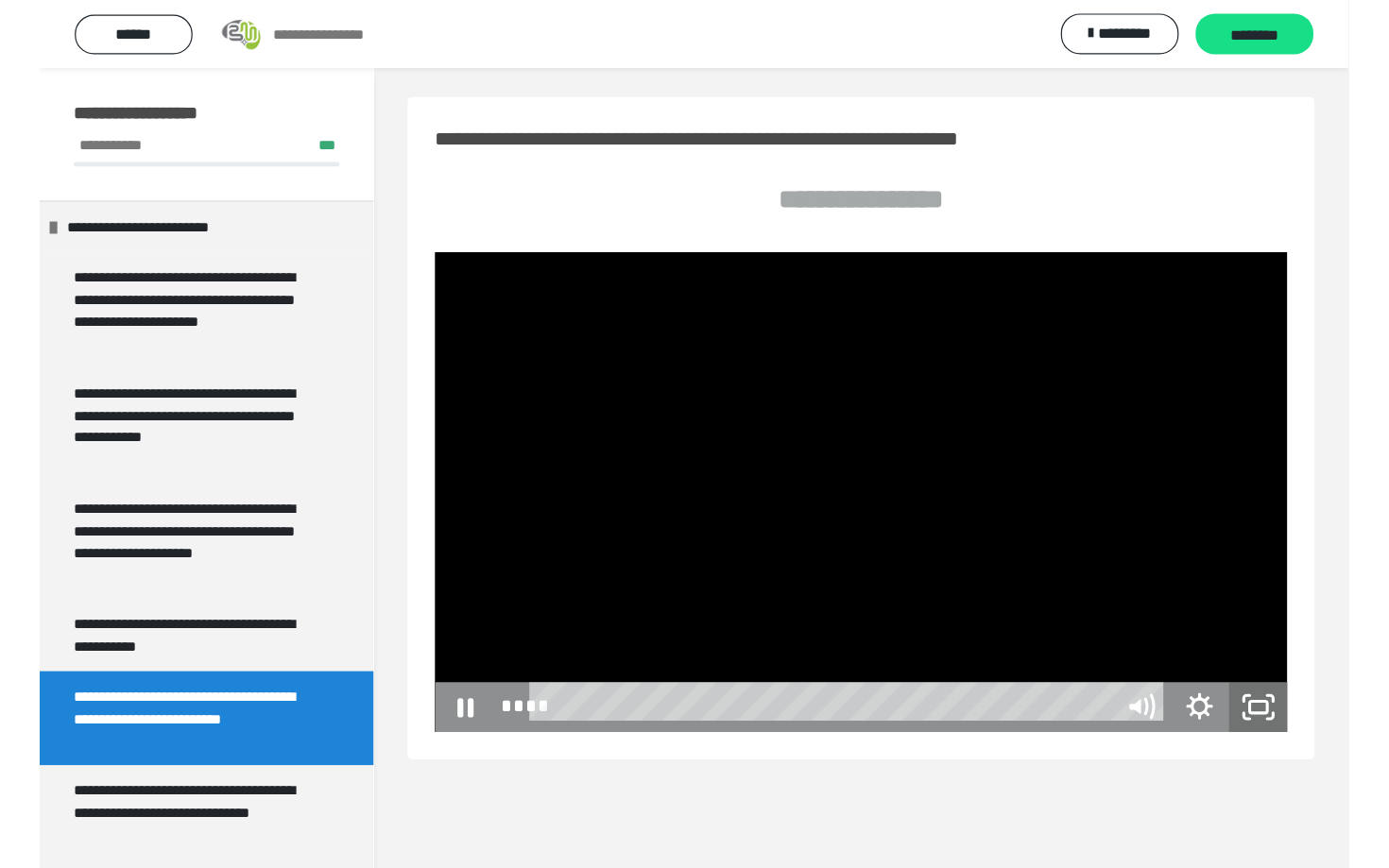 scroll, scrollTop: 0, scrollLeft: 0, axis: both 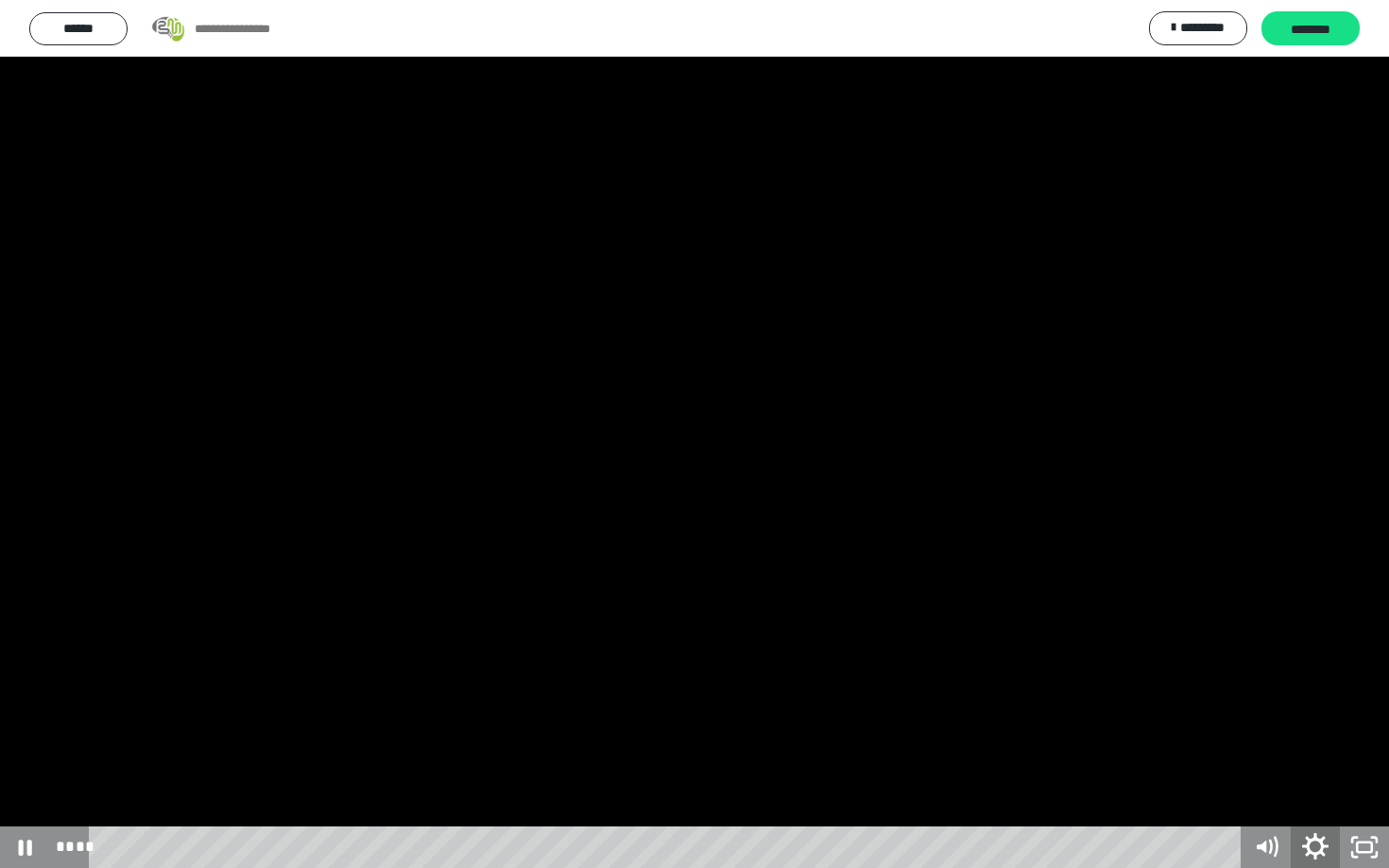 click 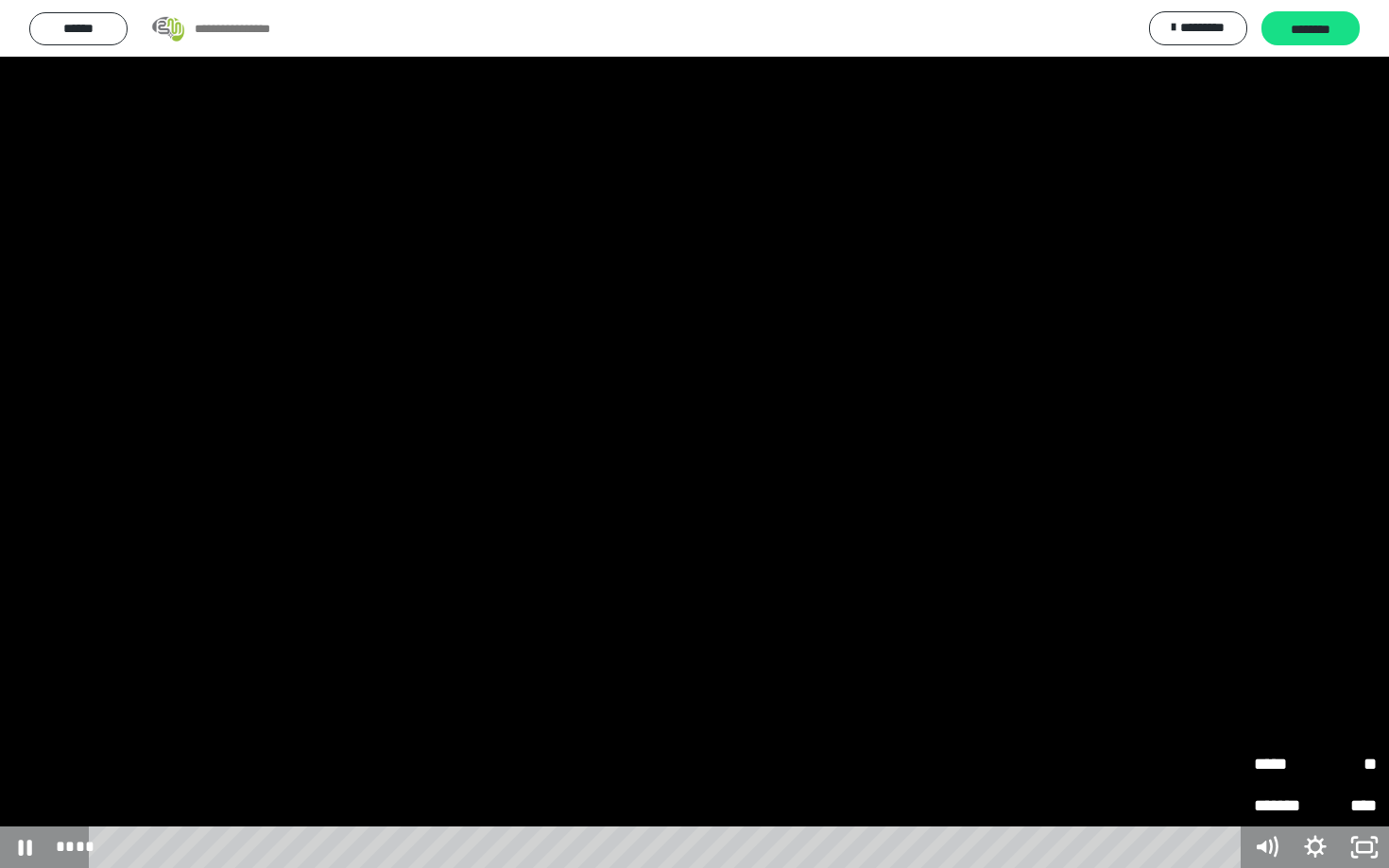 click on "**" at bounding box center (1346, 764) 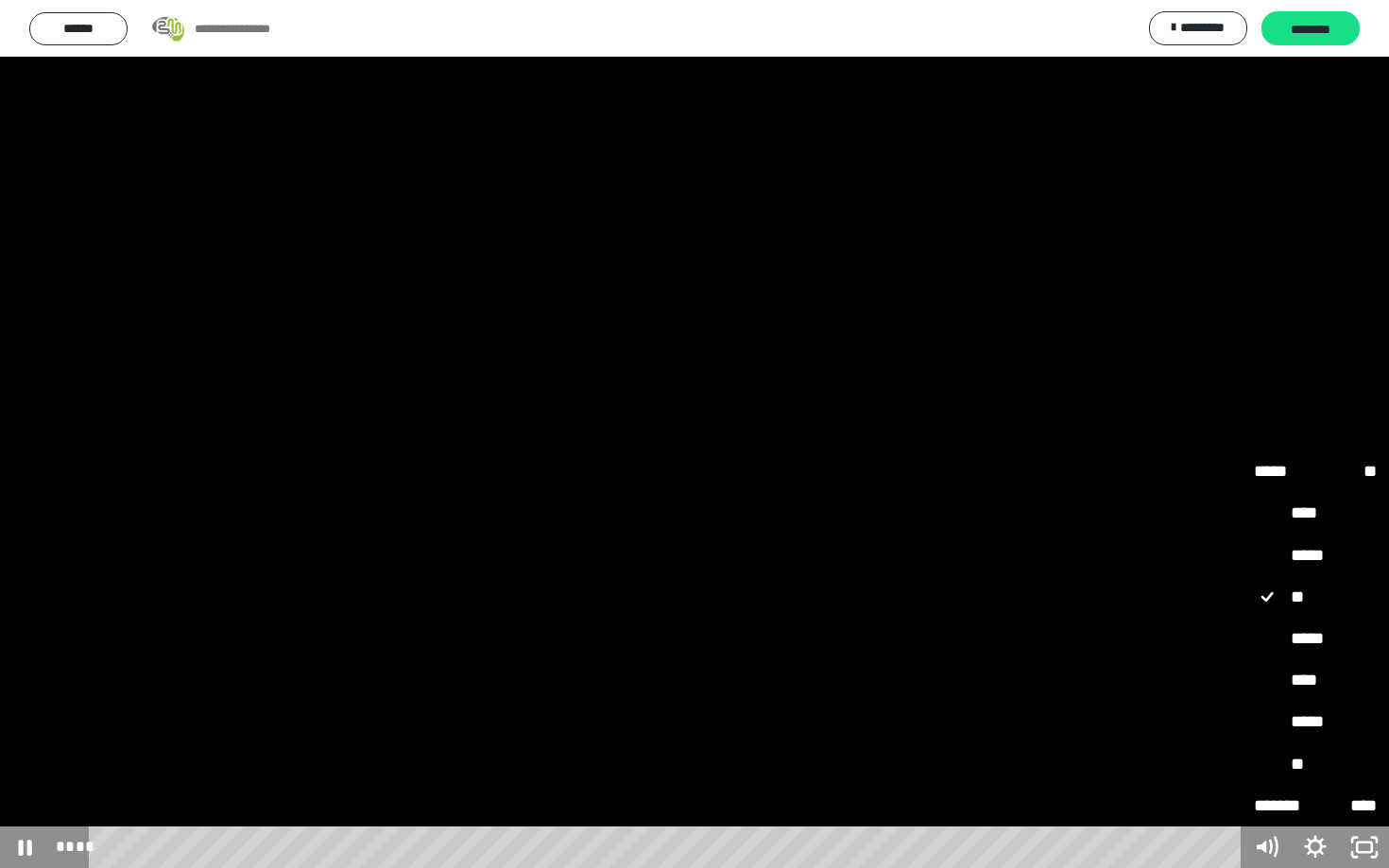 click on "*****" at bounding box center [1315, 639] 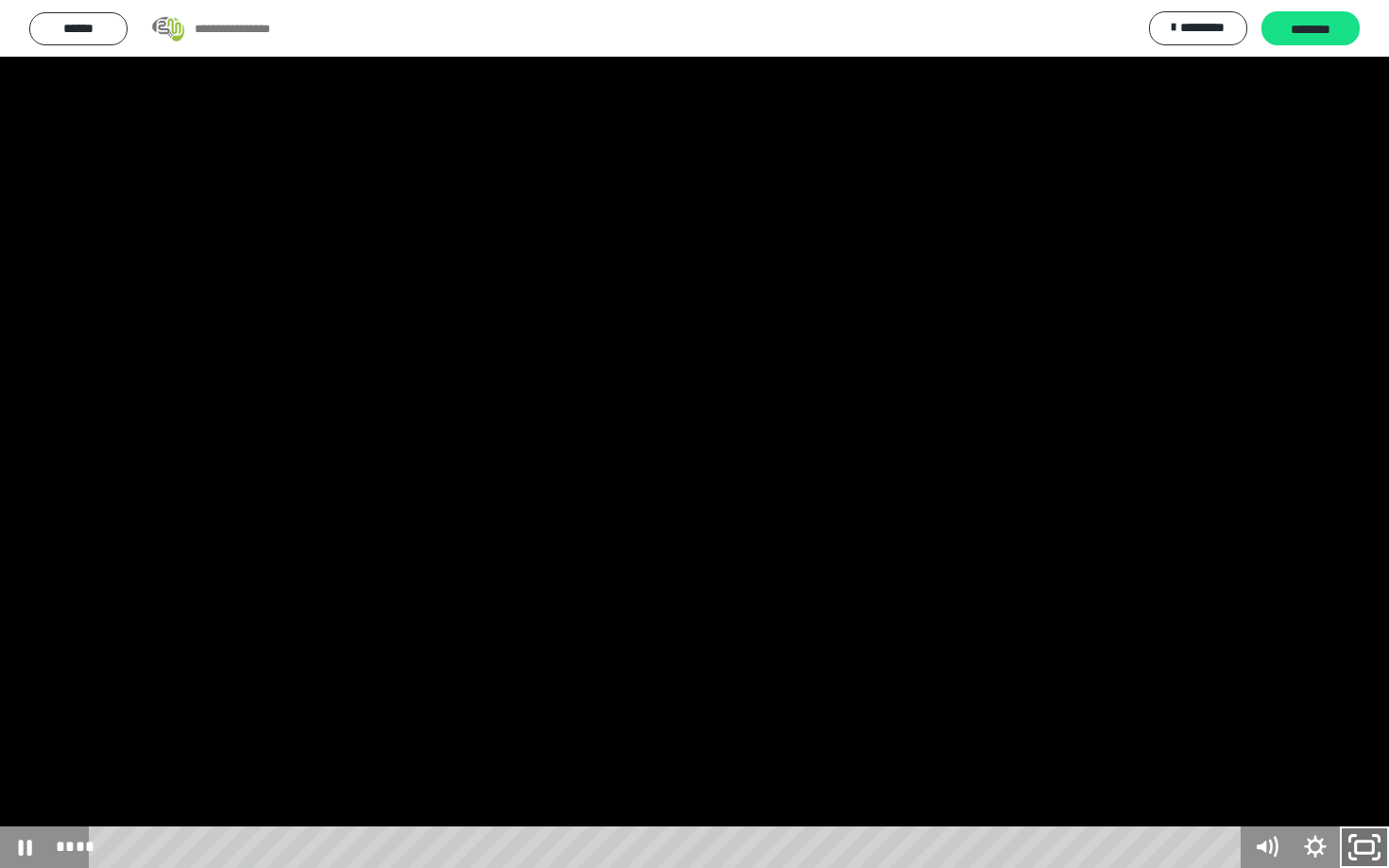 click 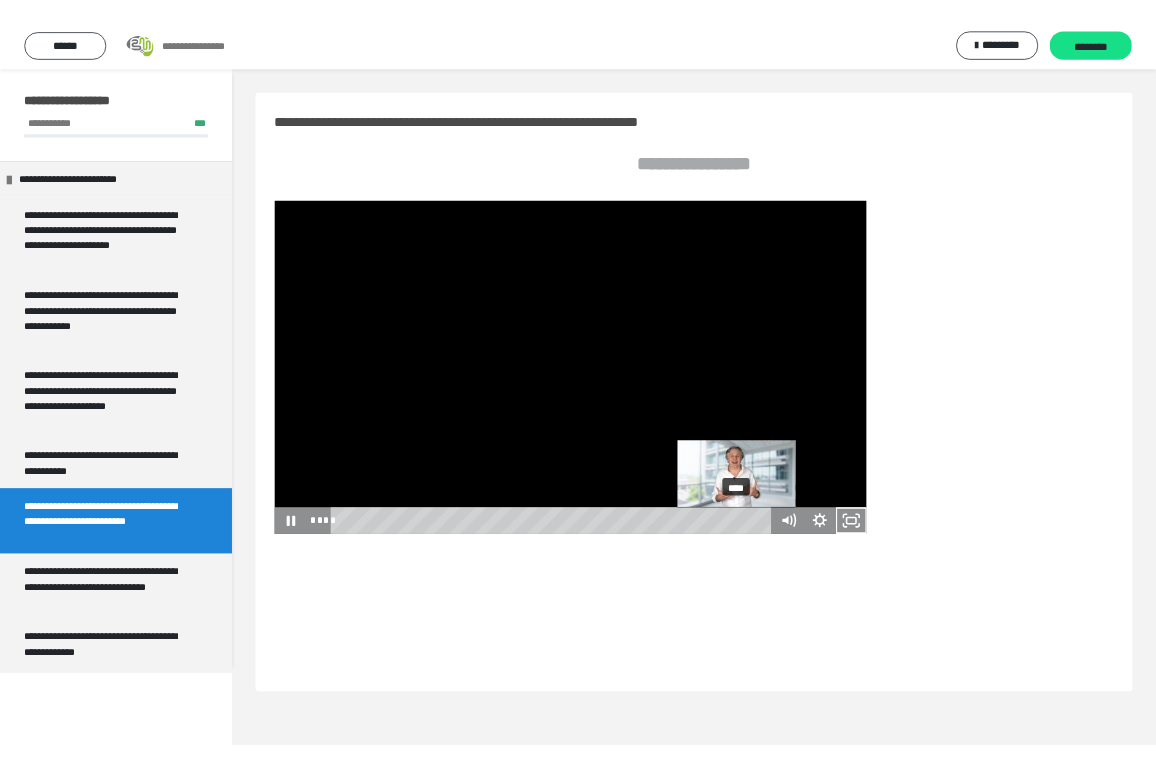 scroll, scrollTop: 4, scrollLeft: 0, axis: vertical 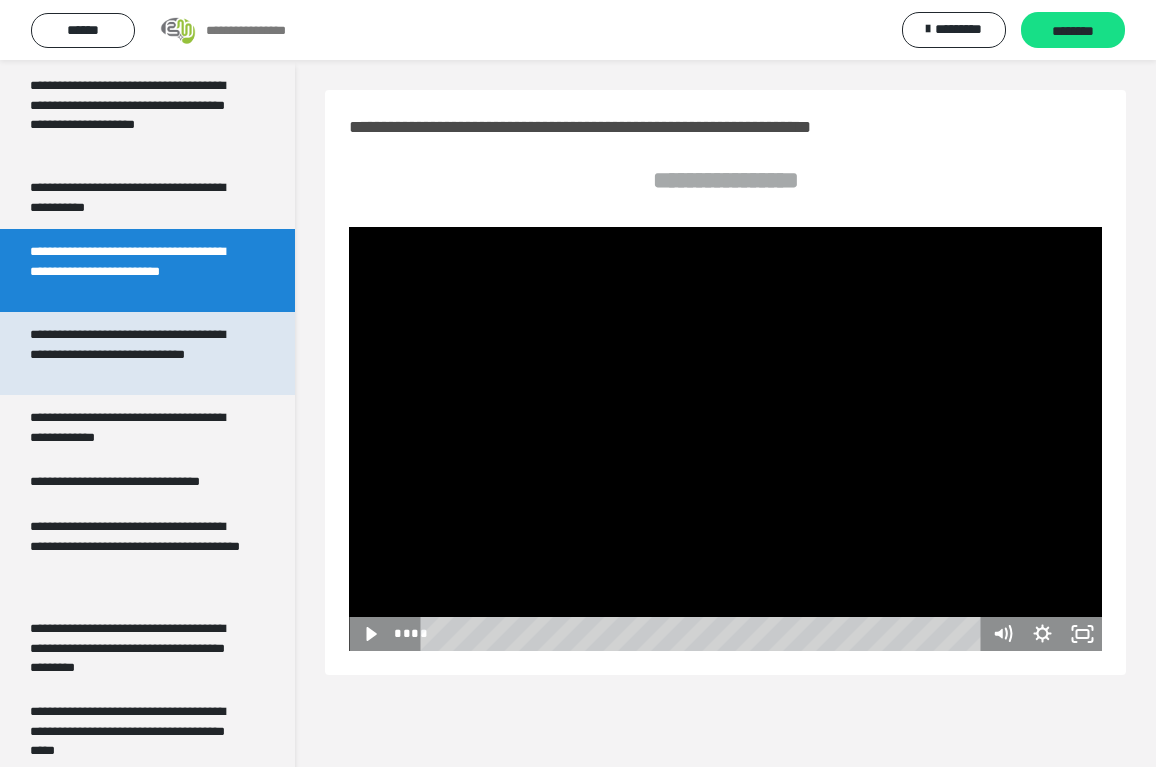 click on "**********" at bounding box center (139, 353) 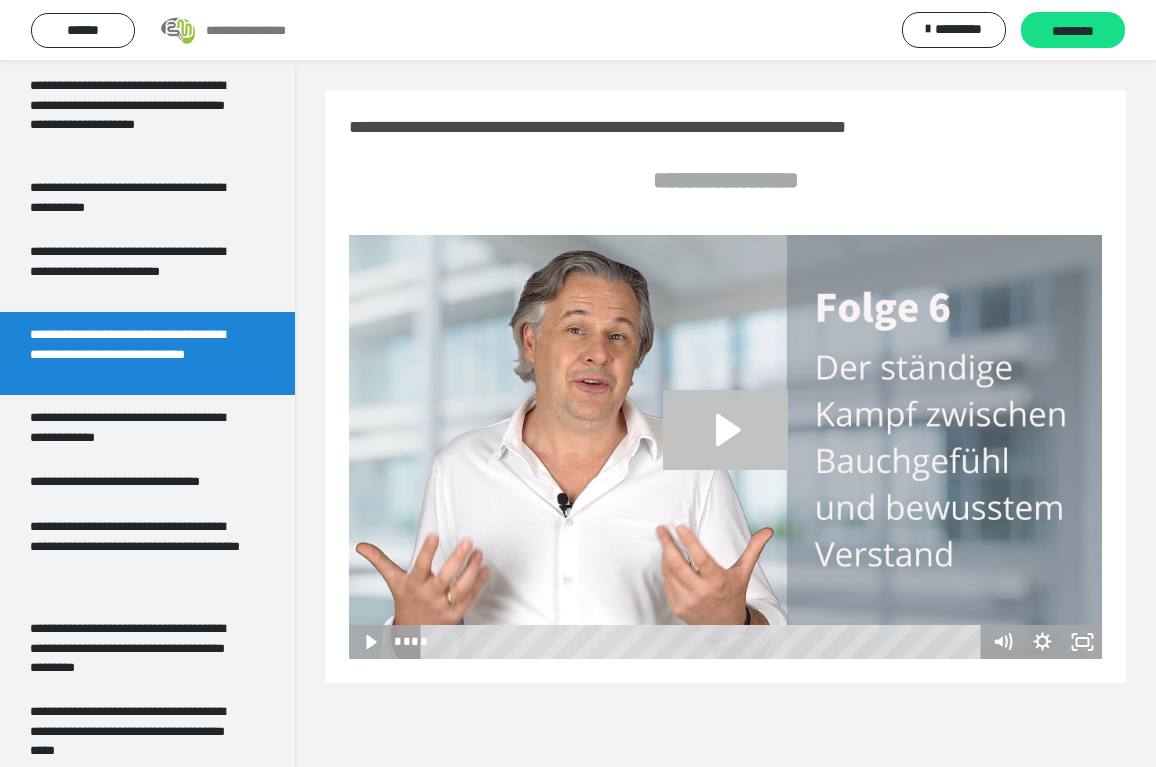 click 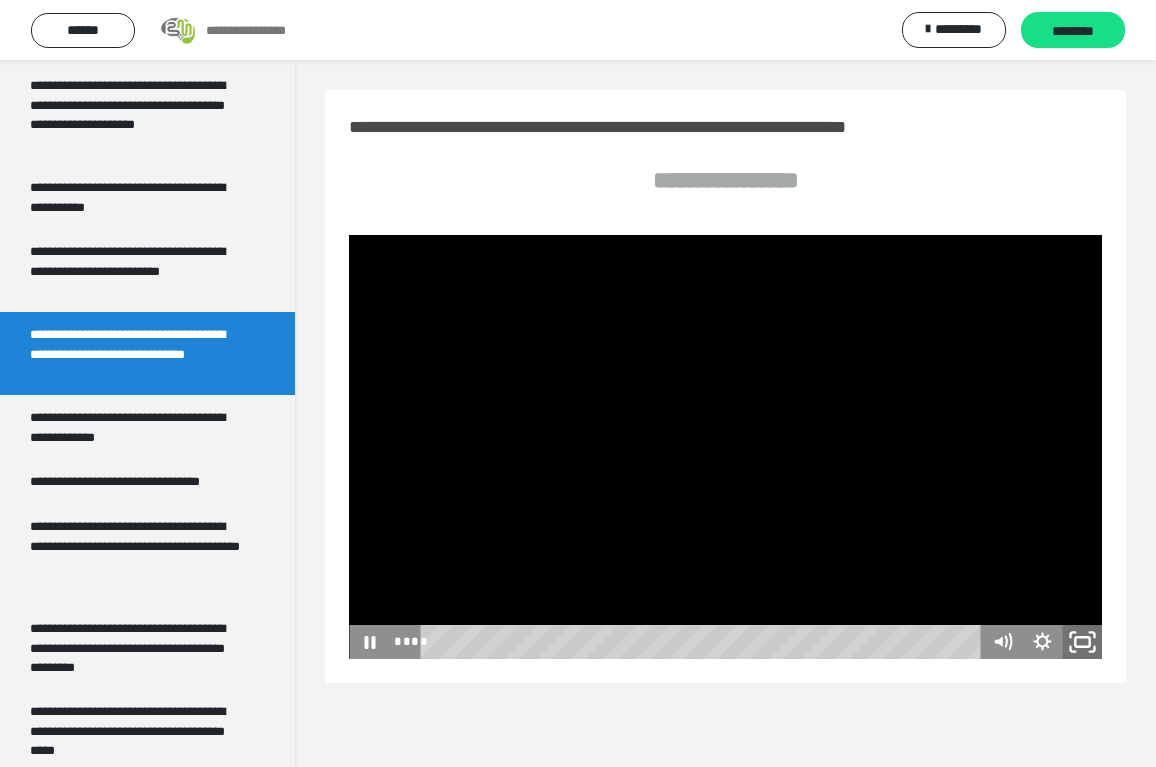 click 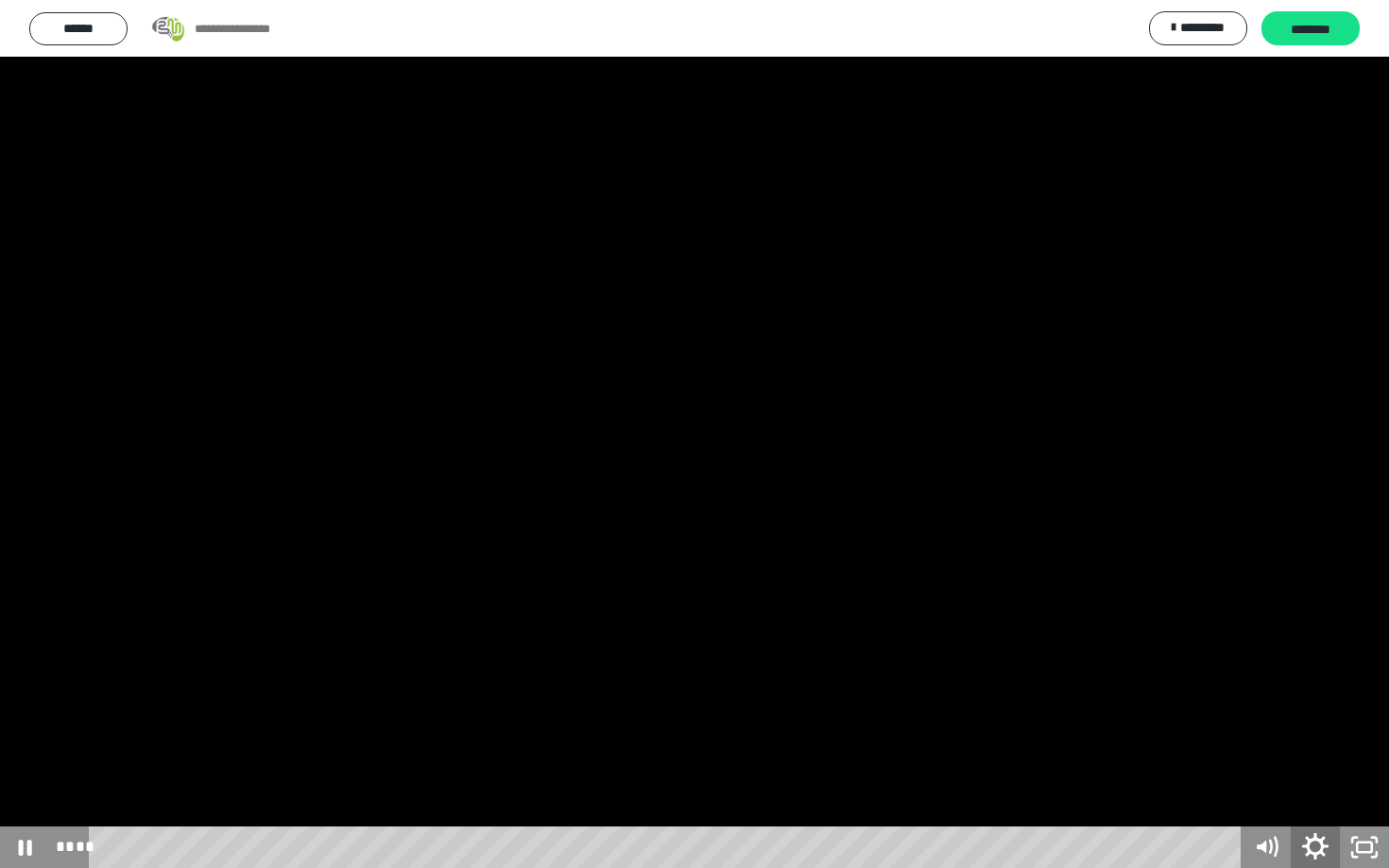 click 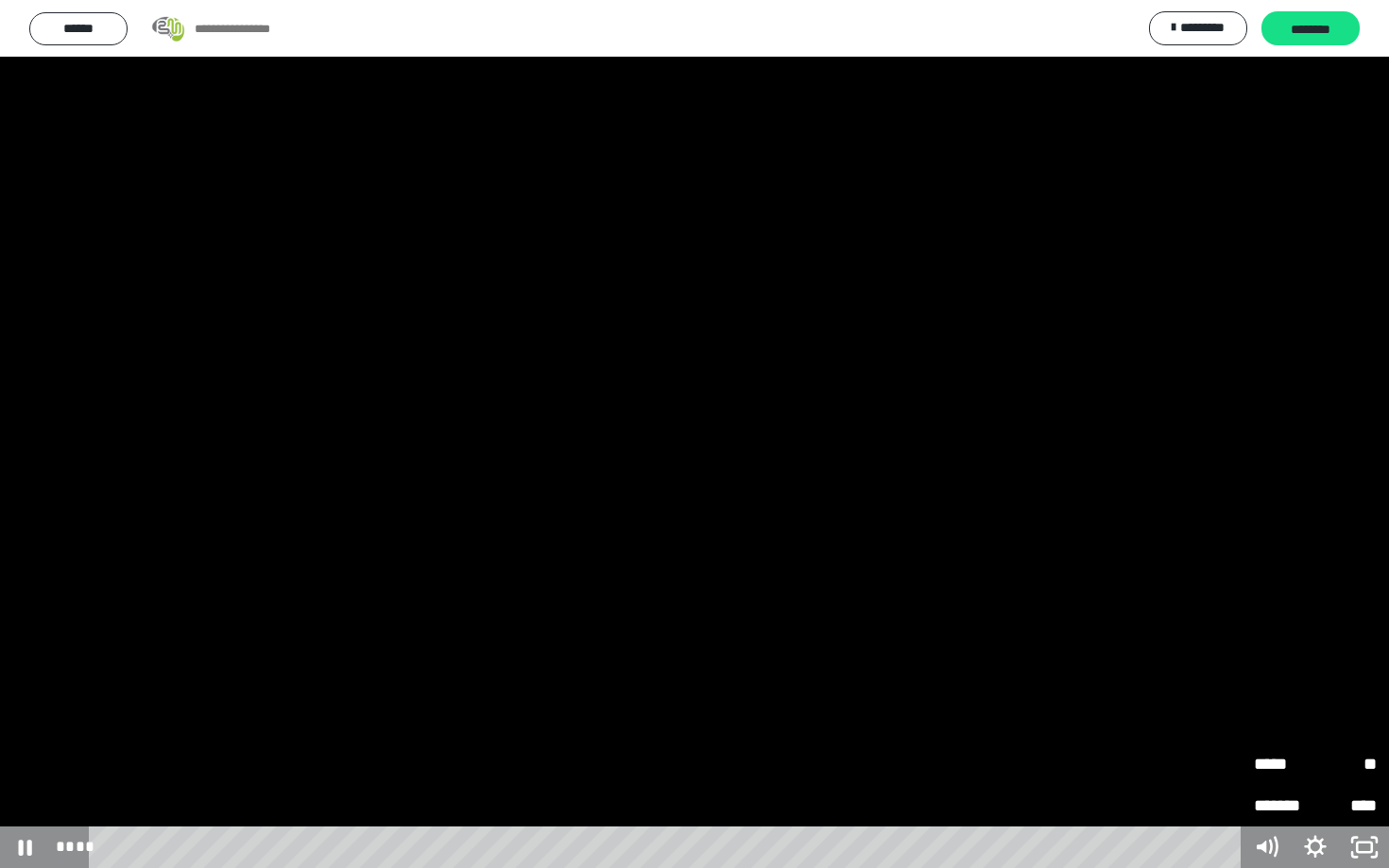 click on "**" at bounding box center (1346, 764) 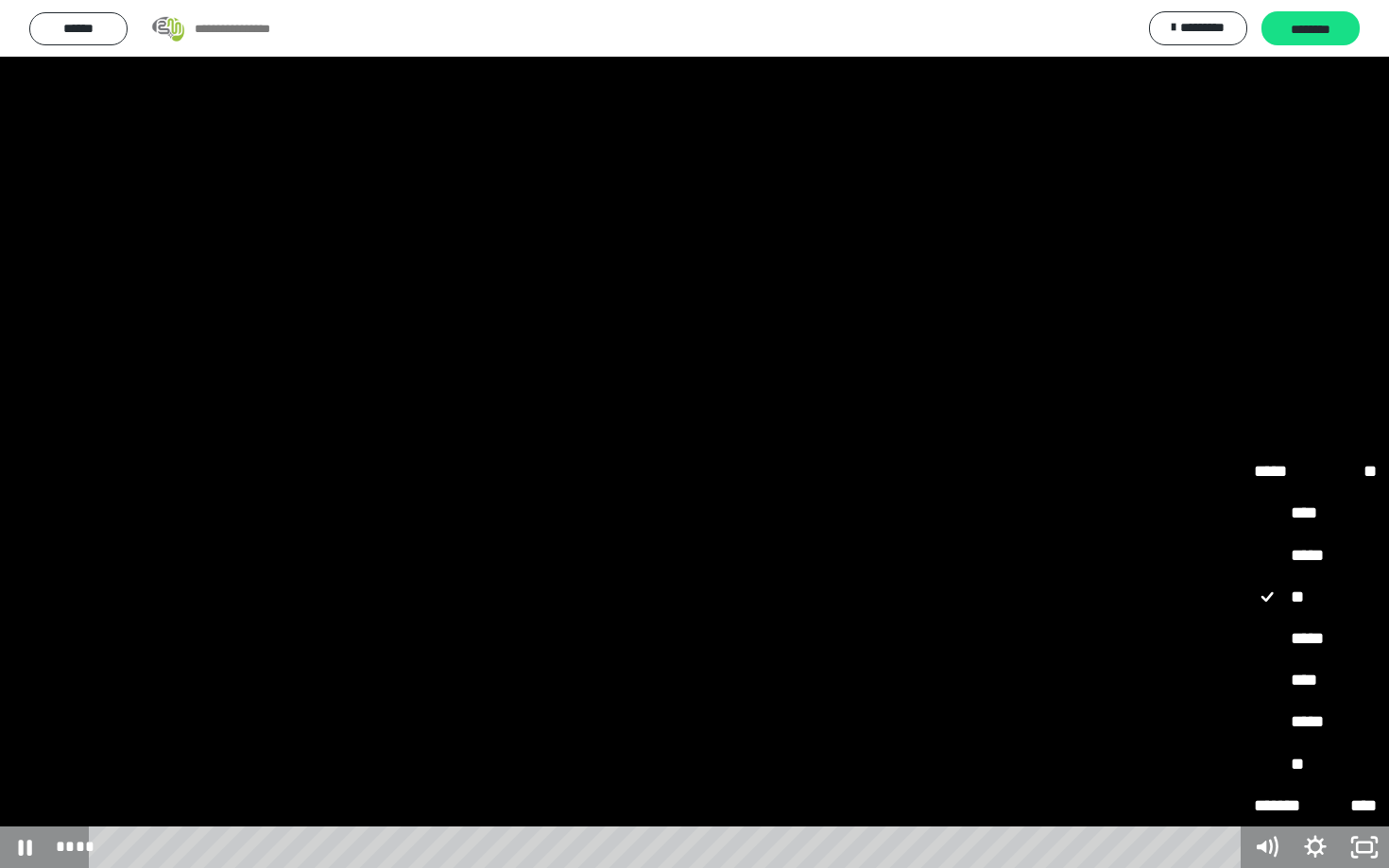 click on "*****" at bounding box center (1315, 639) 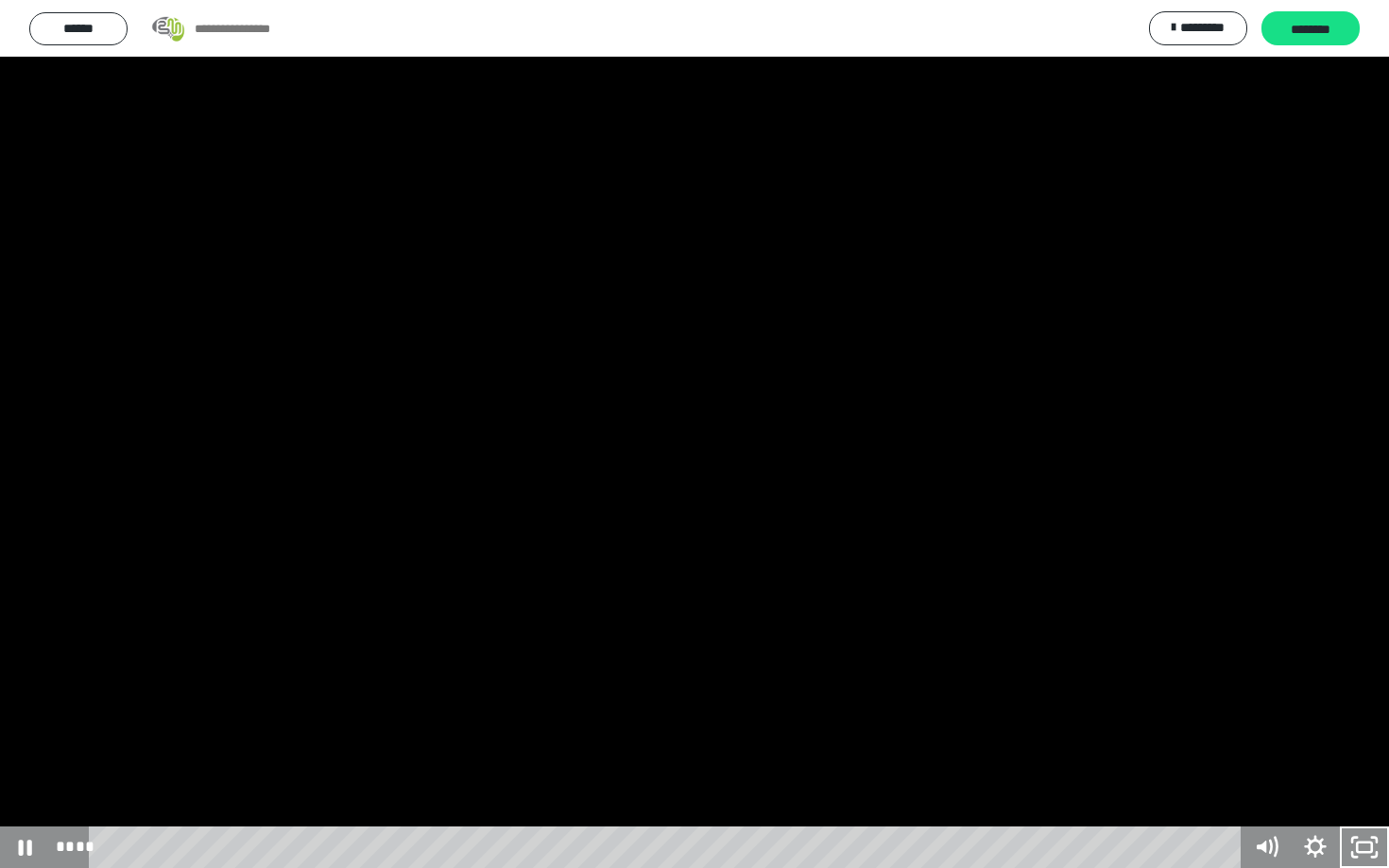 type 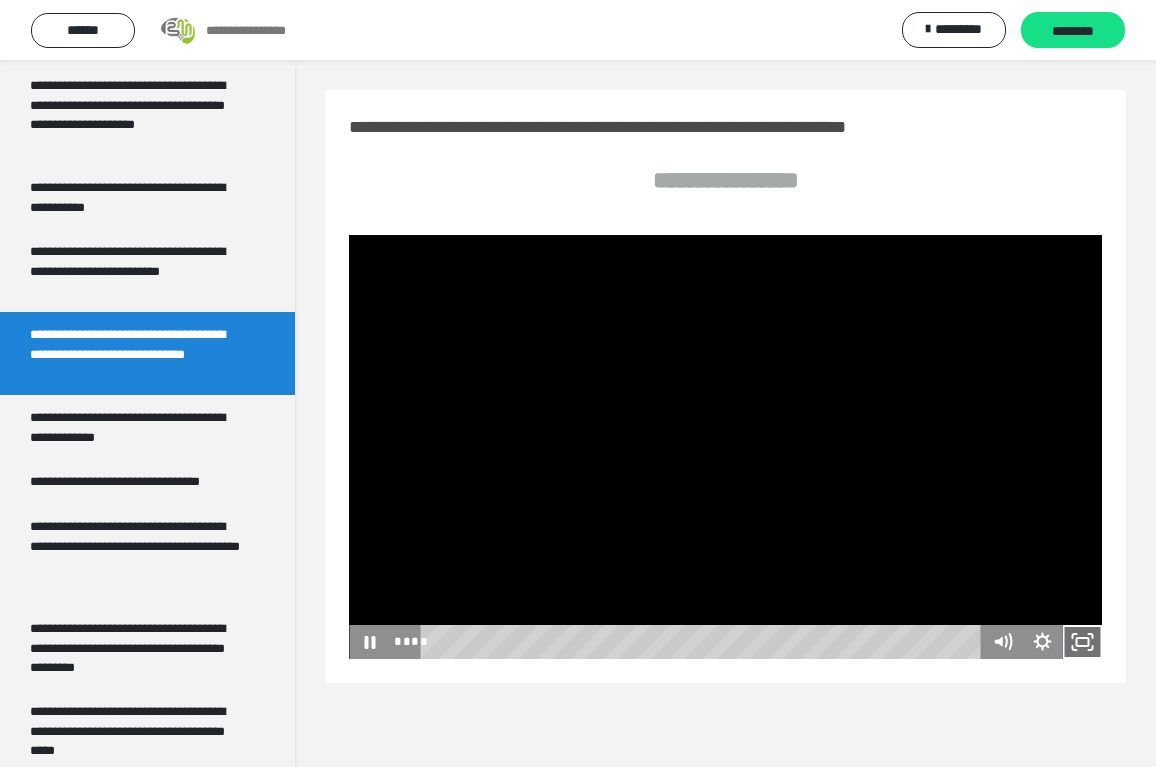 click 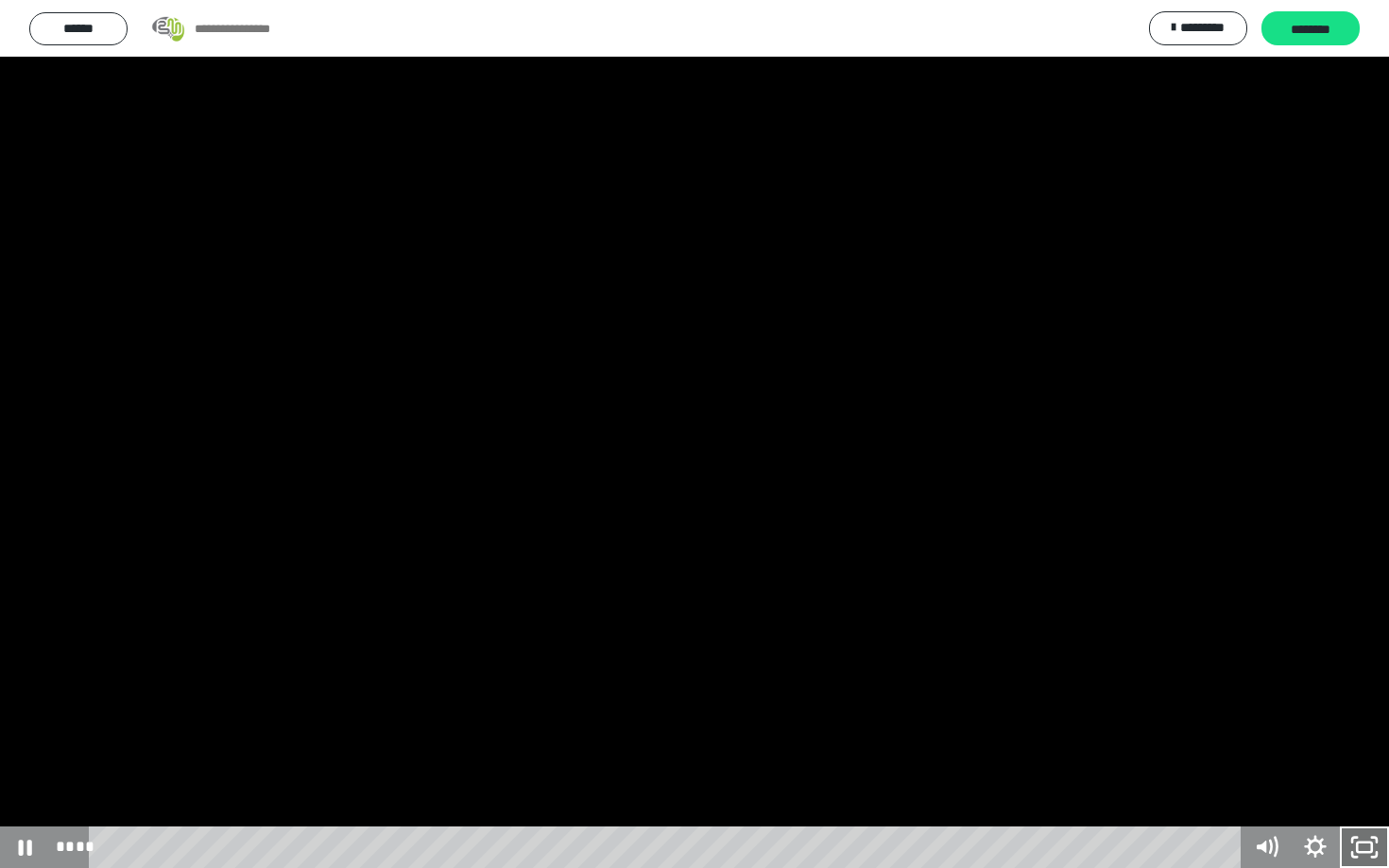 click 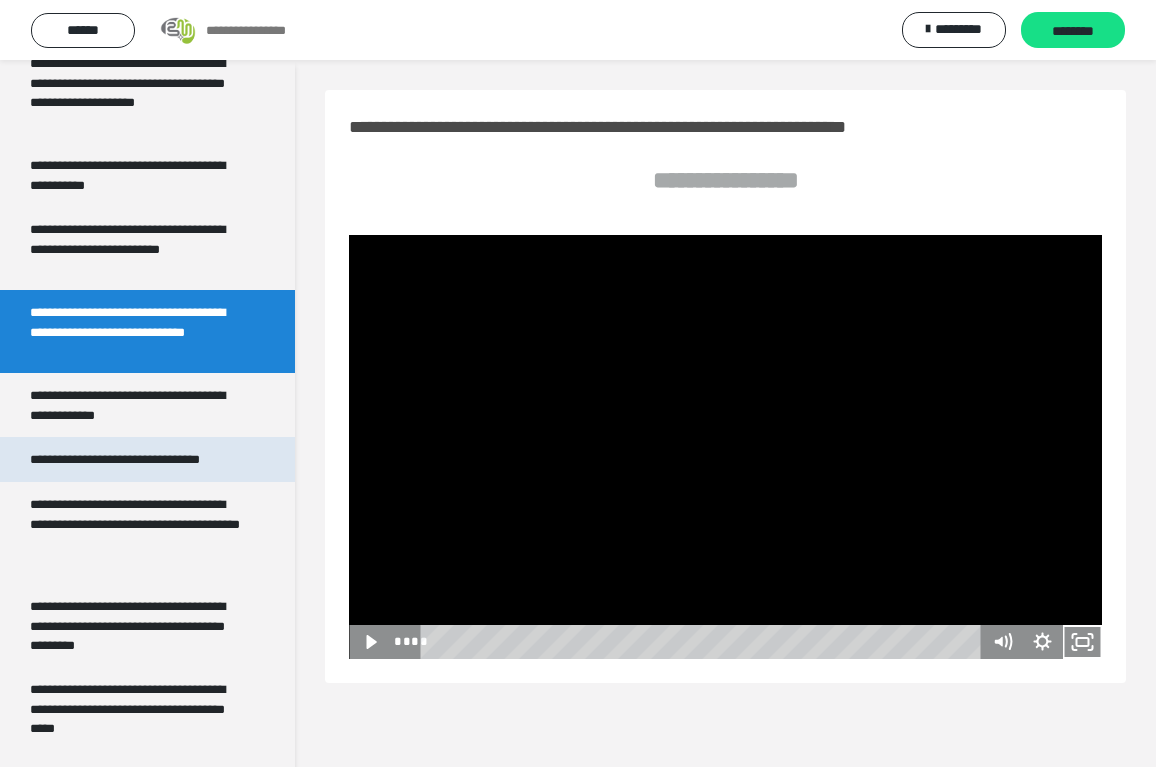 scroll, scrollTop: 391, scrollLeft: 0, axis: vertical 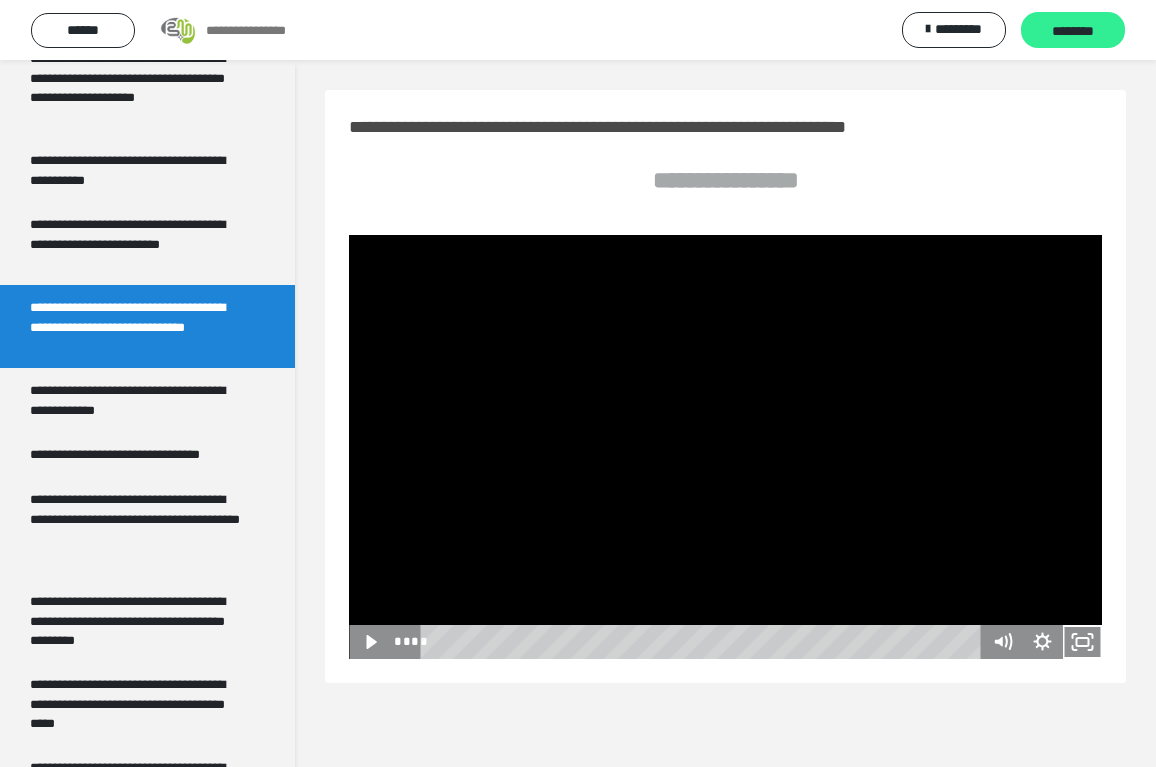 click on "********" at bounding box center (1073, 31) 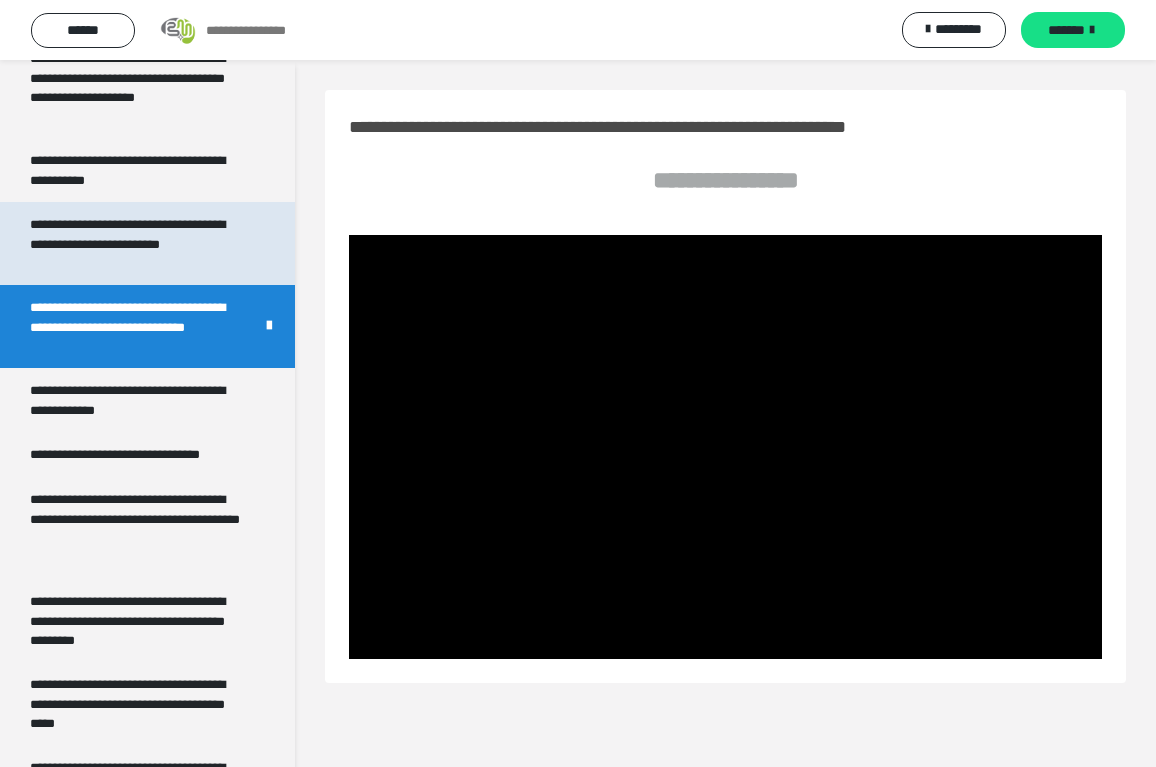 click on "**********" at bounding box center [139, 243] 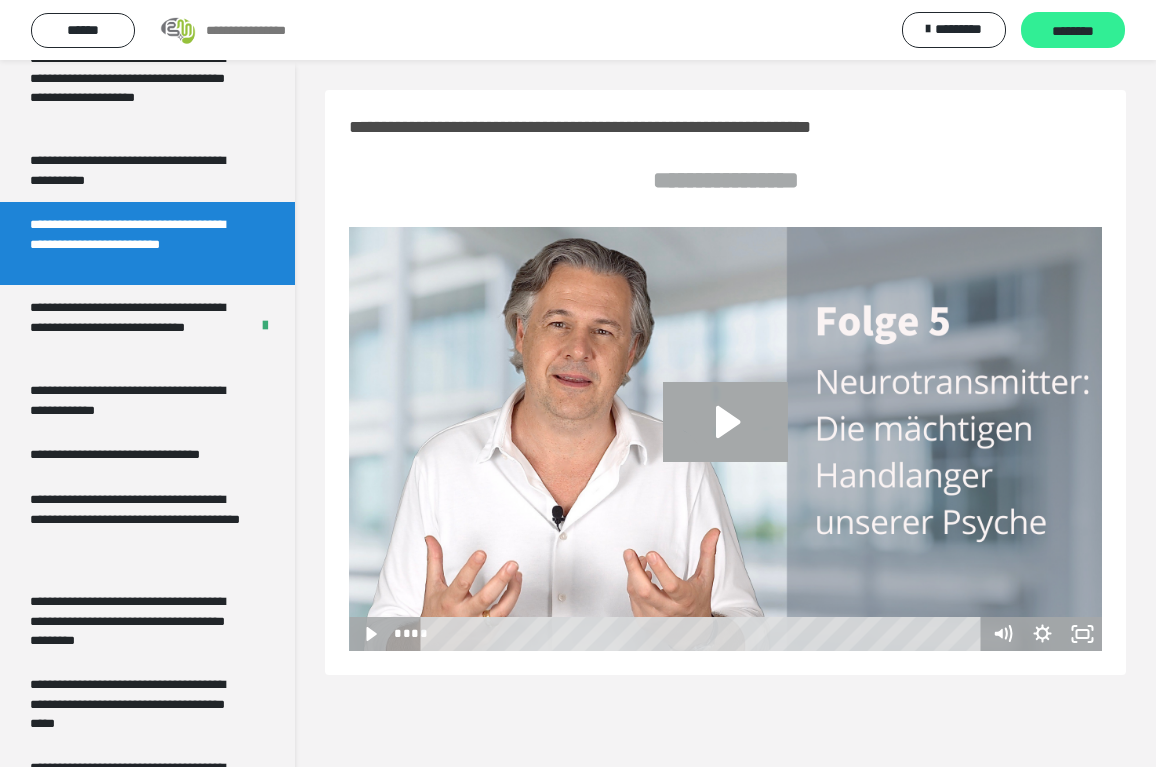 click on "********" at bounding box center [1073, 31] 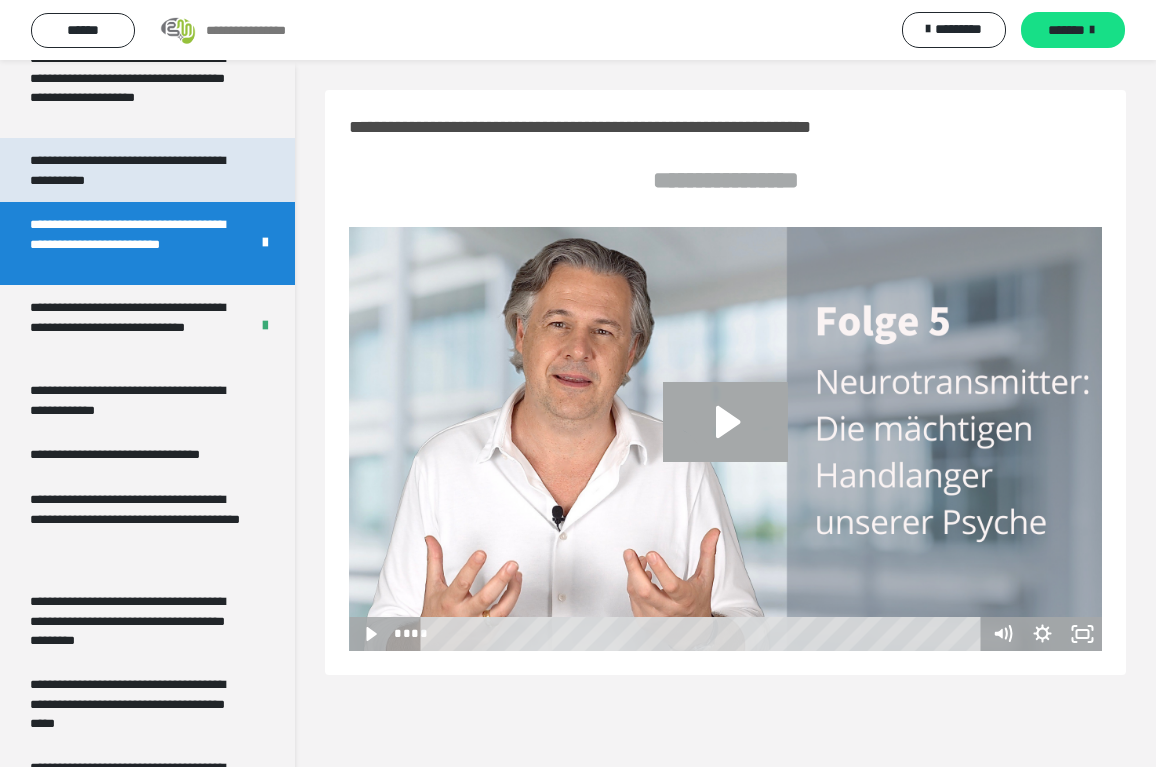 click on "**********" at bounding box center [139, 170] 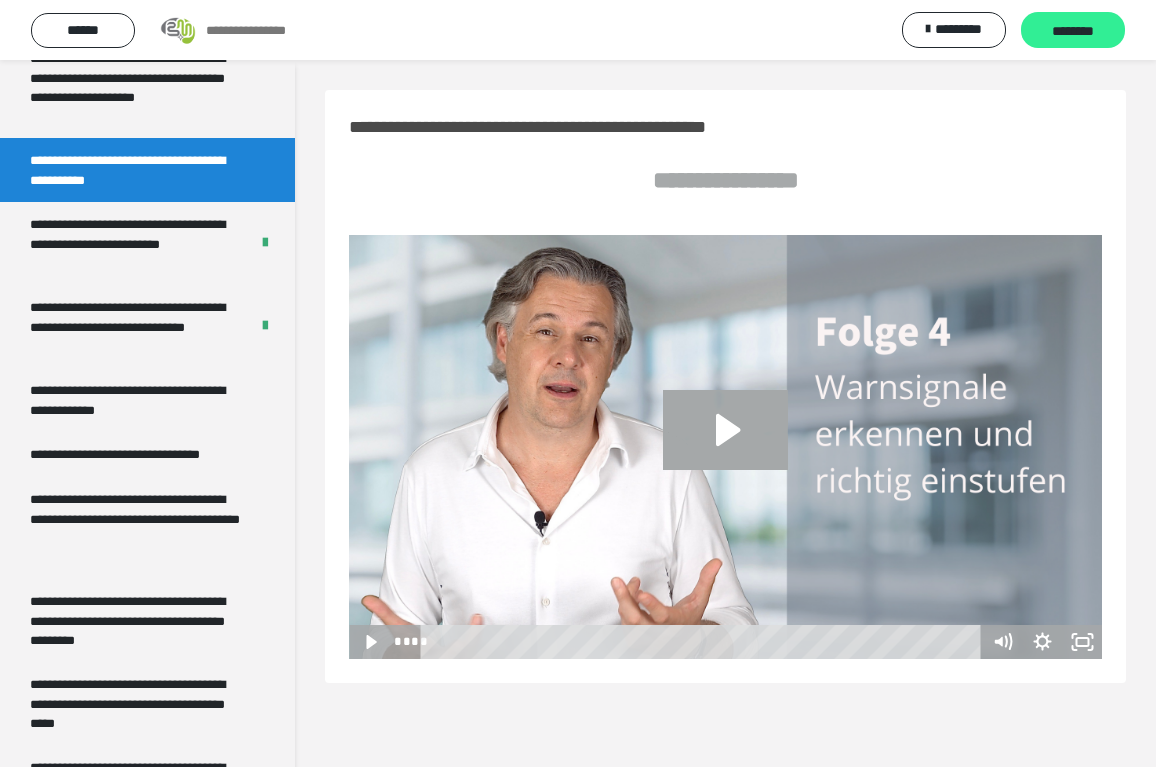 click on "********" at bounding box center [1073, 31] 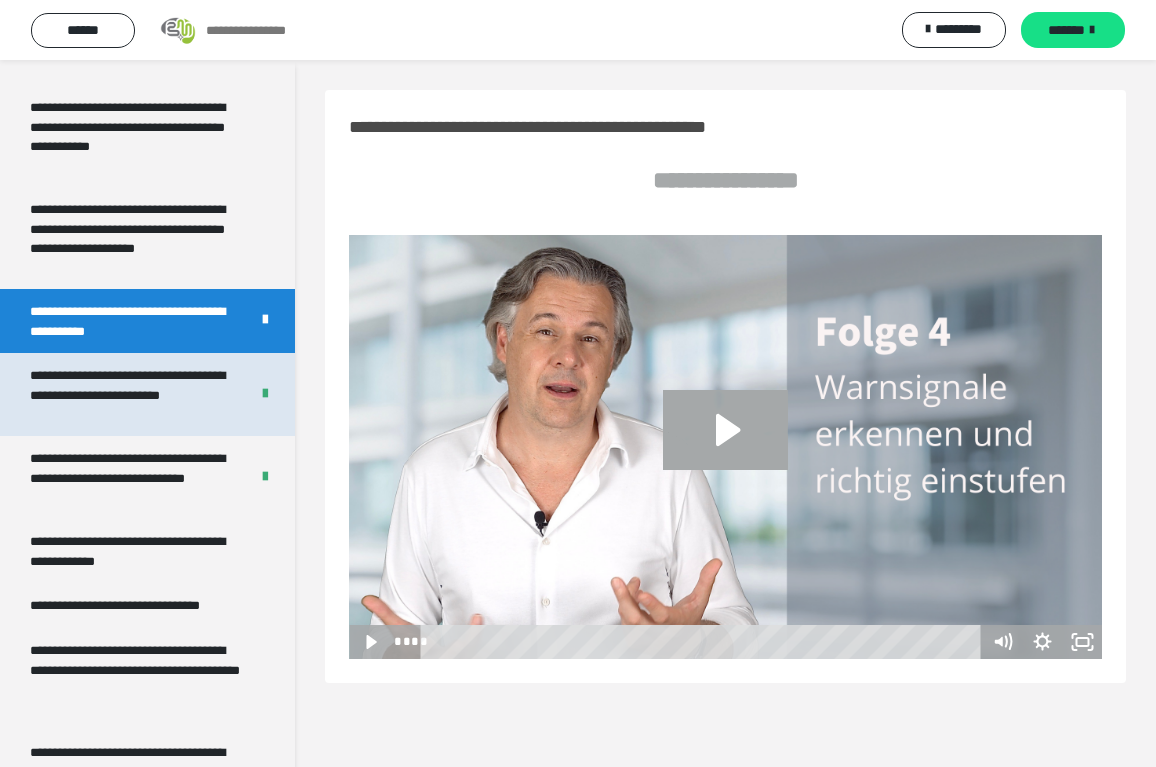 scroll, scrollTop: 239, scrollLeft: 0, axis: vertical 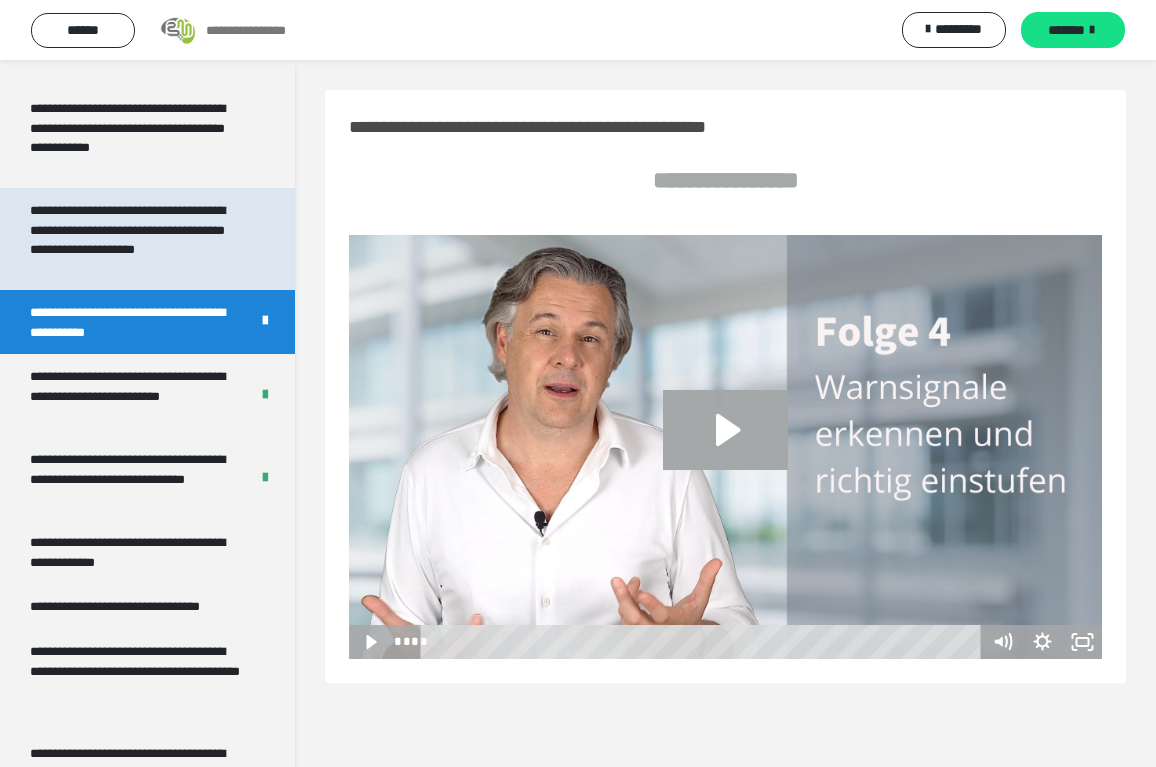 click on "**********" at bounding box center (139, 239) 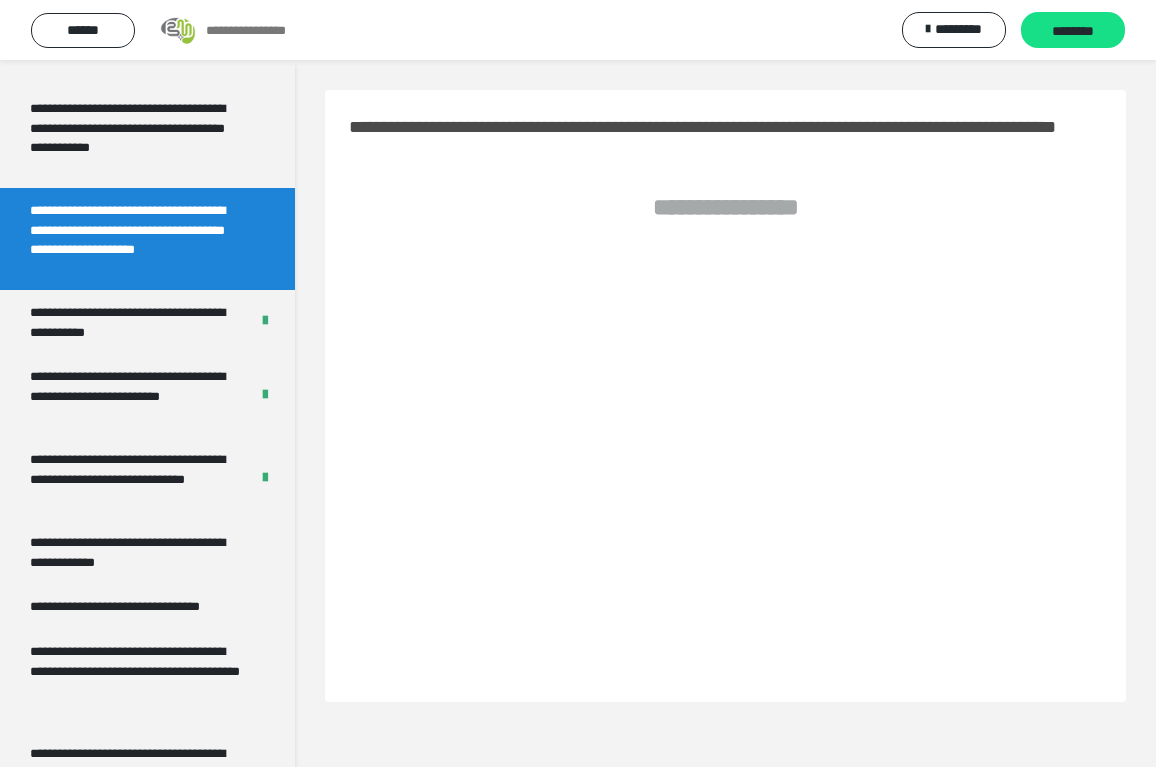 click on "**********" at bounding box center (578, 30) 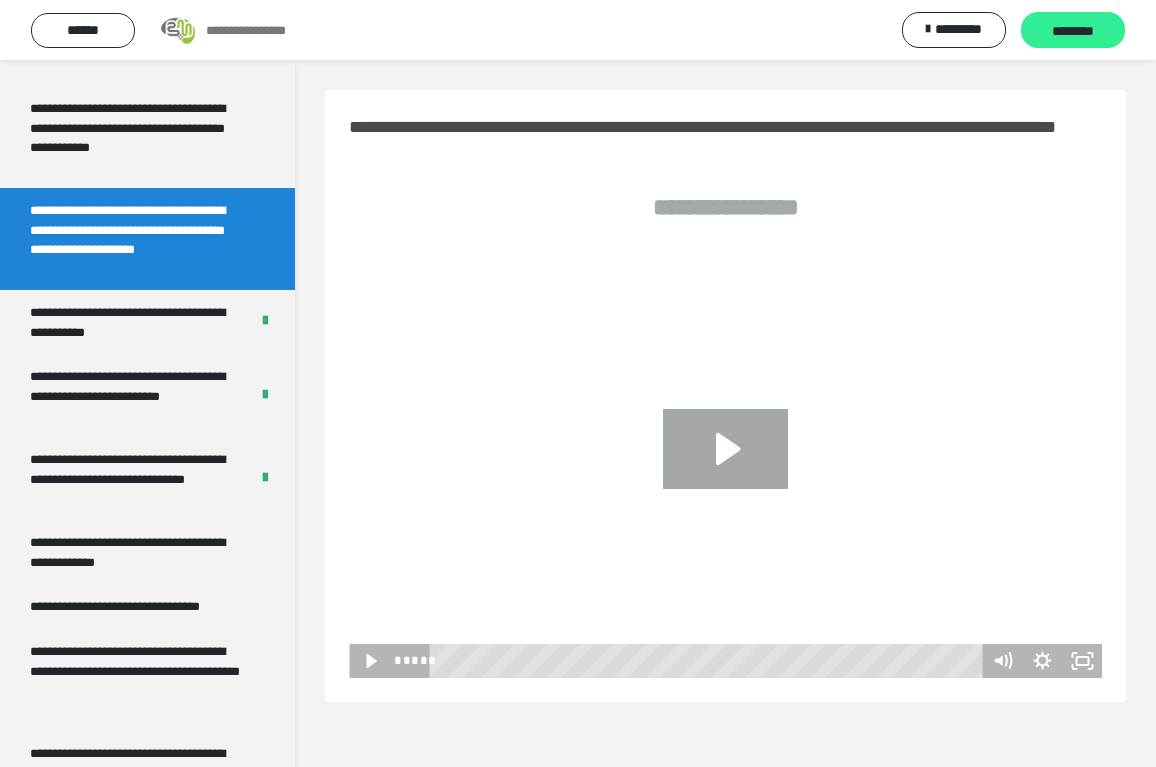 click on "********" at bounding box center [1073, 31] 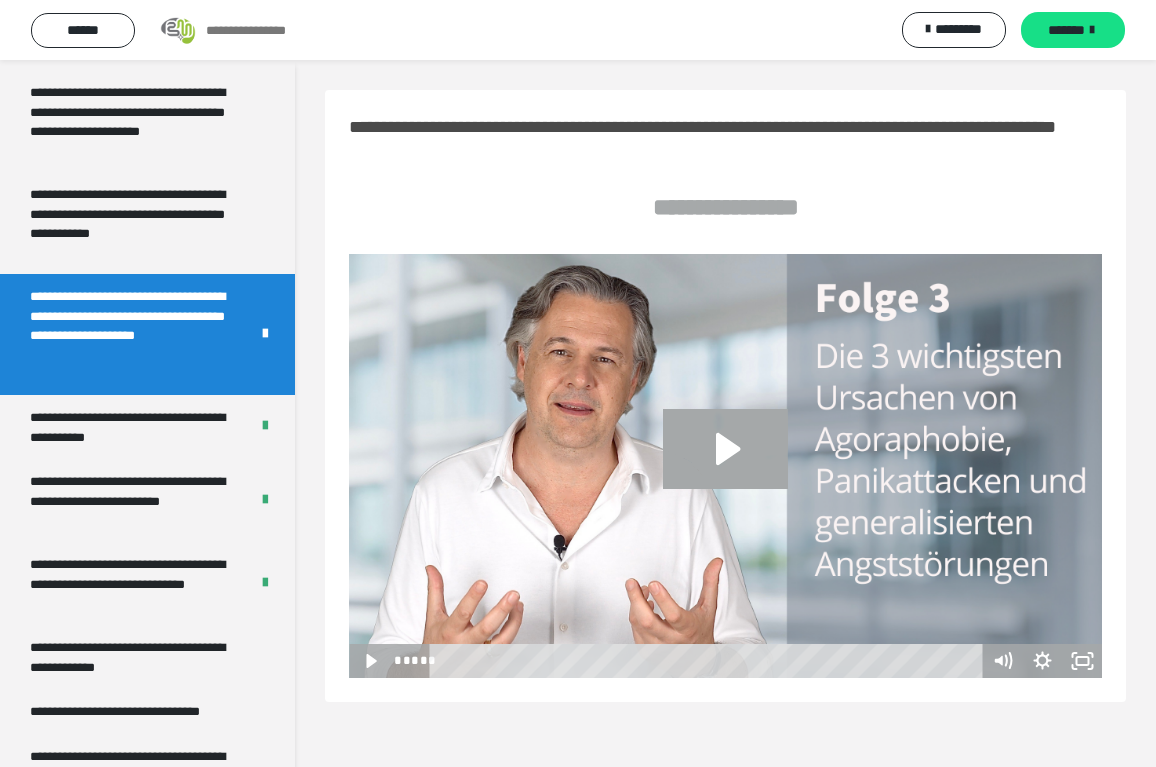 scroll, scrollTop: 151, scrollLeft: 0, axis: vertical 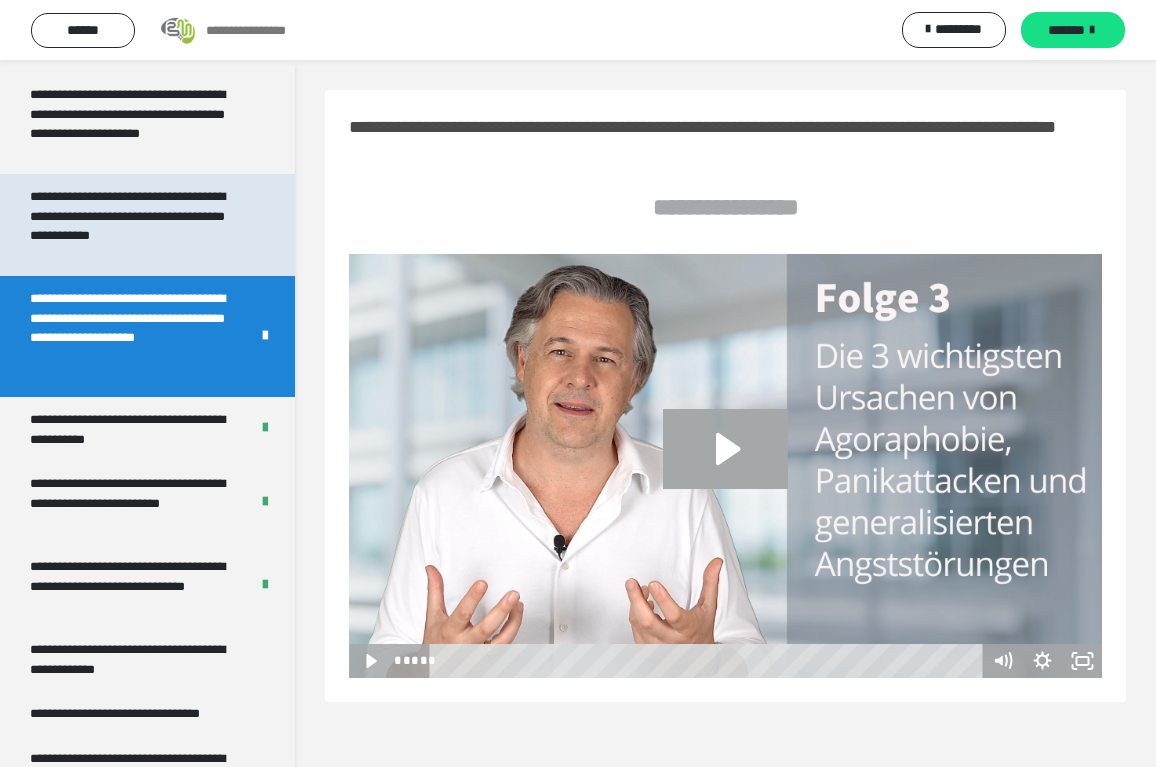click on "**********" at bounding box center [139, 225] 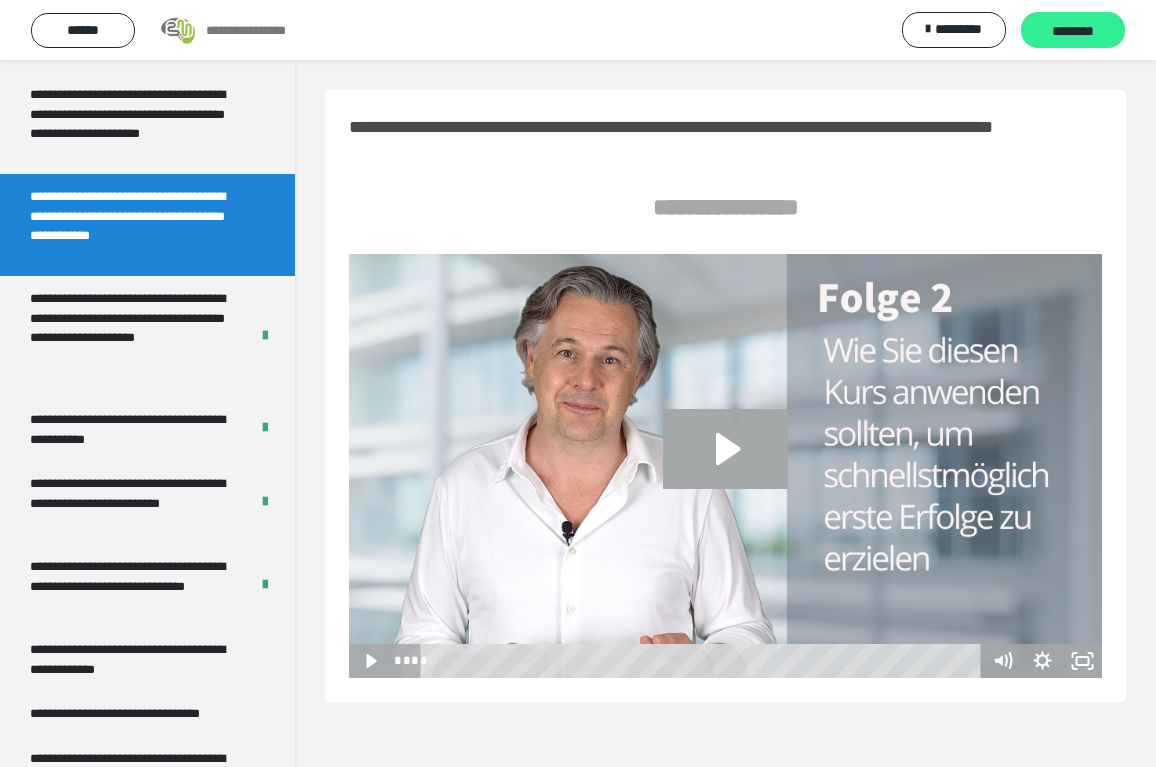 click on "********" at bounding box center [1073, 31] 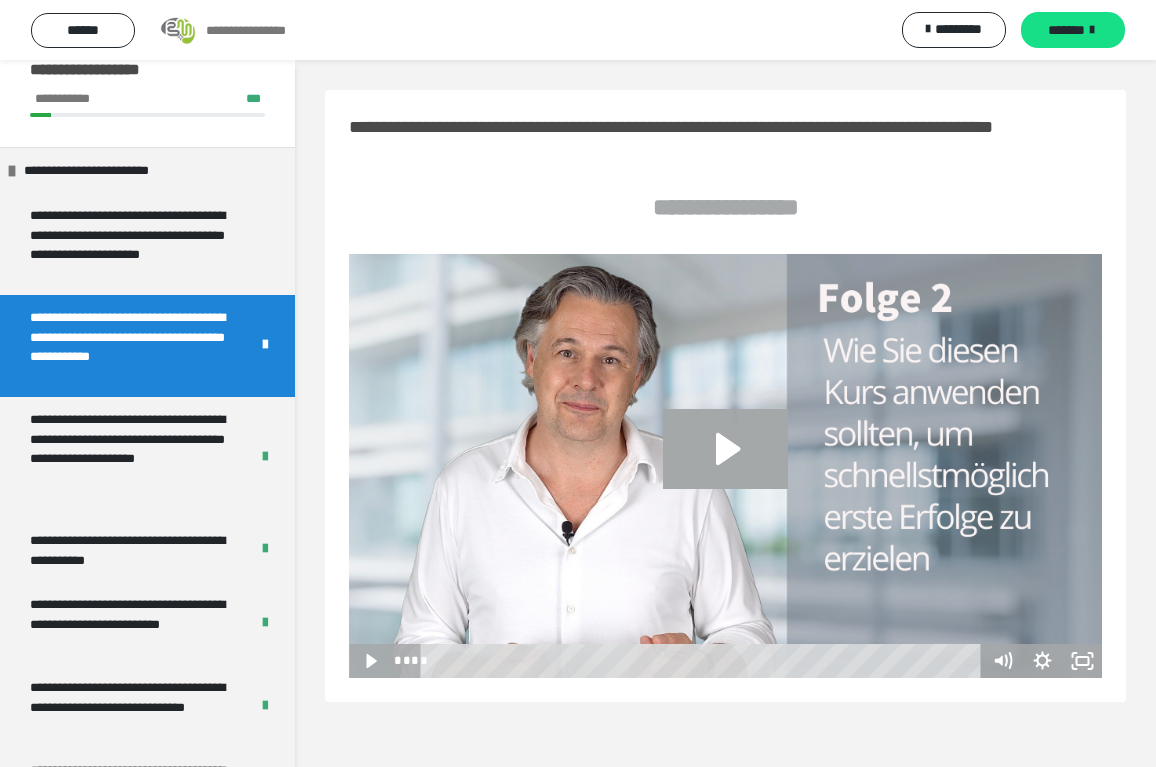 scroll, scrollTop: 26, scrollLeft: 0, axis: vertical 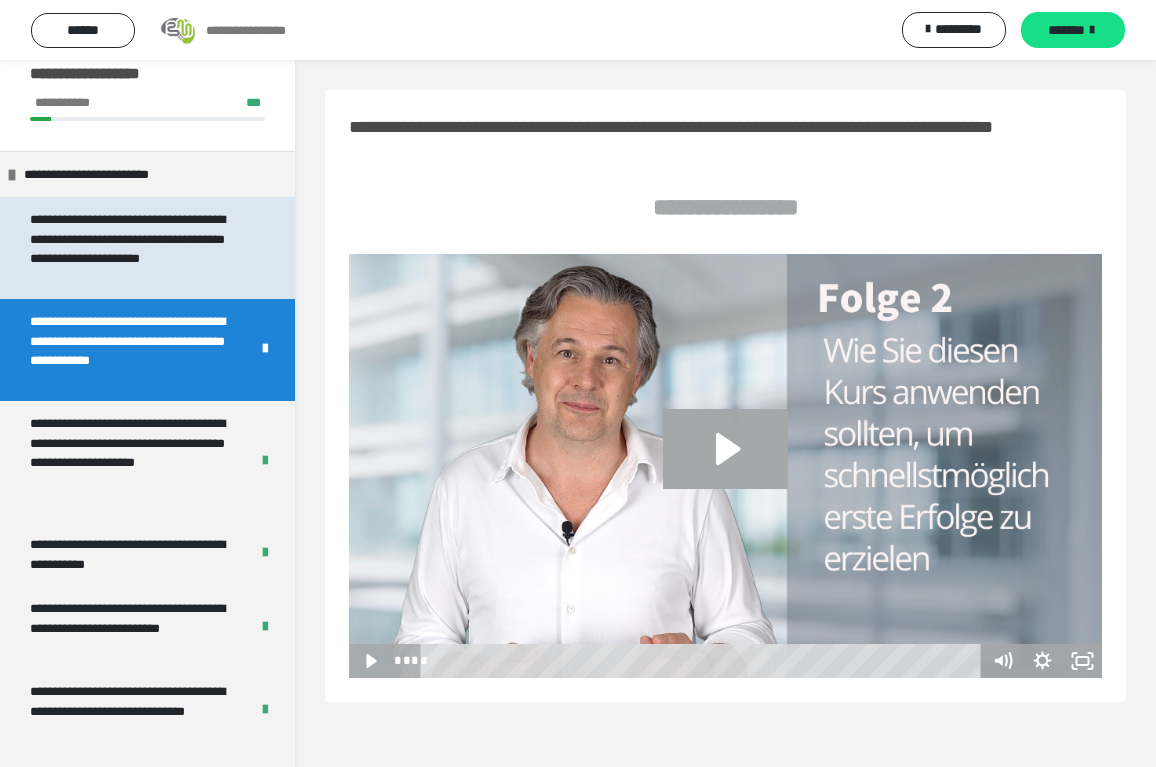 click on "**********" at bounding box center [139, 248] 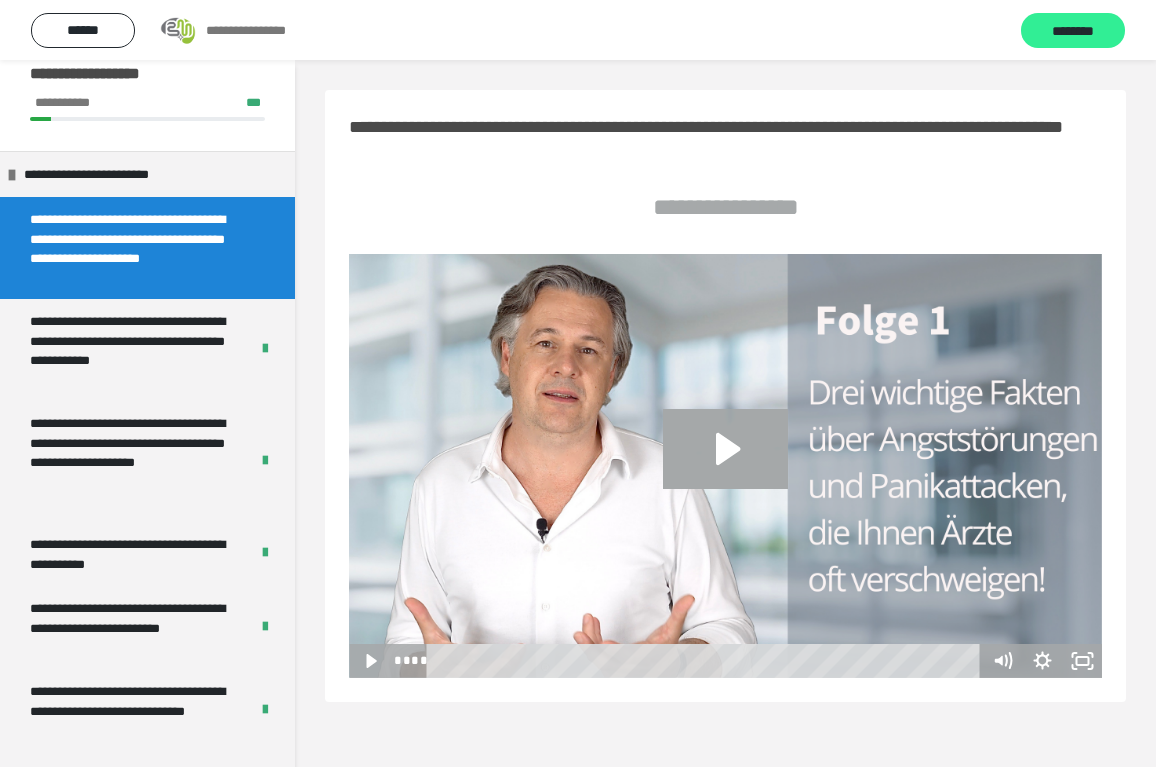 click on "********" at bounding box center (1073, 31) 